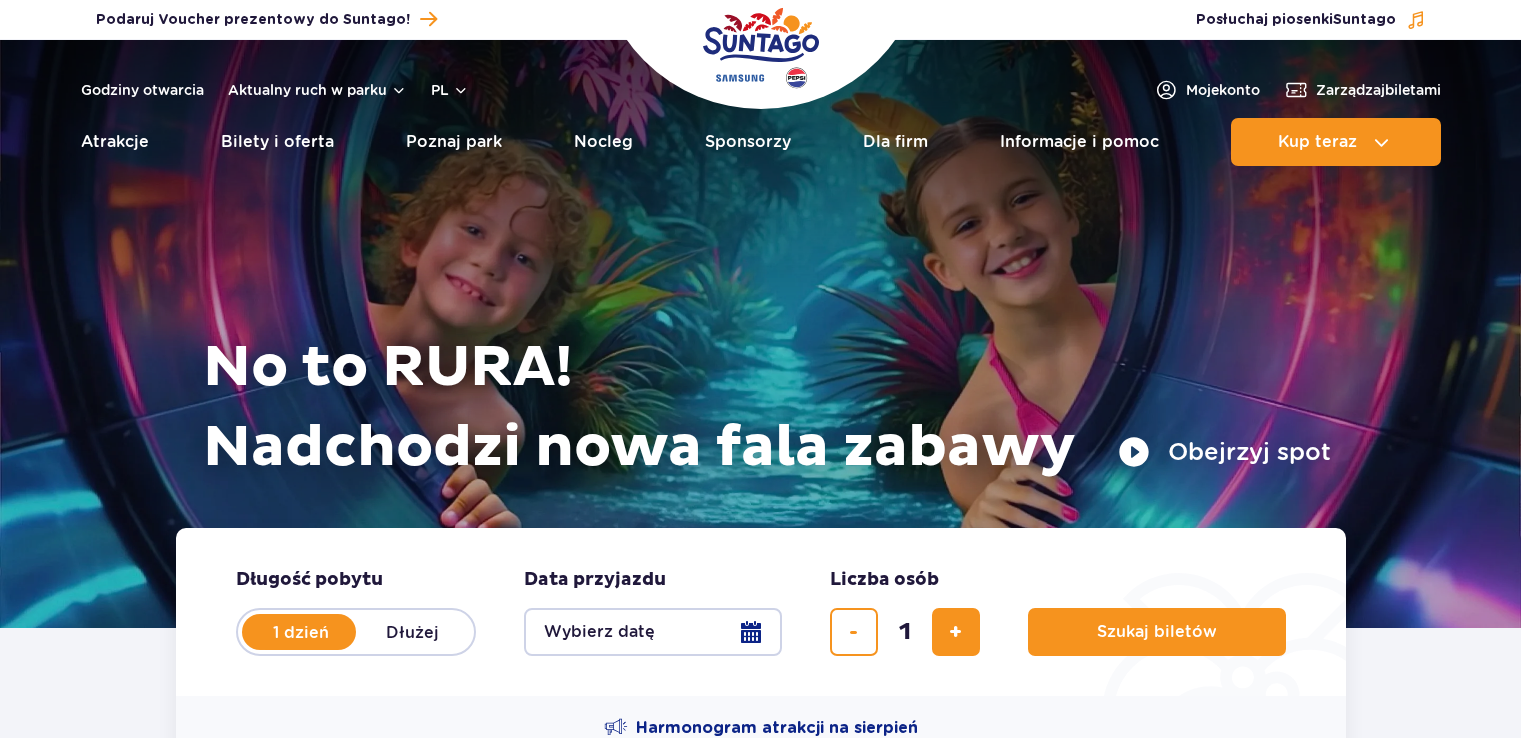 scroll, scrollTop: 0, scrollLeft: 0, axis: both 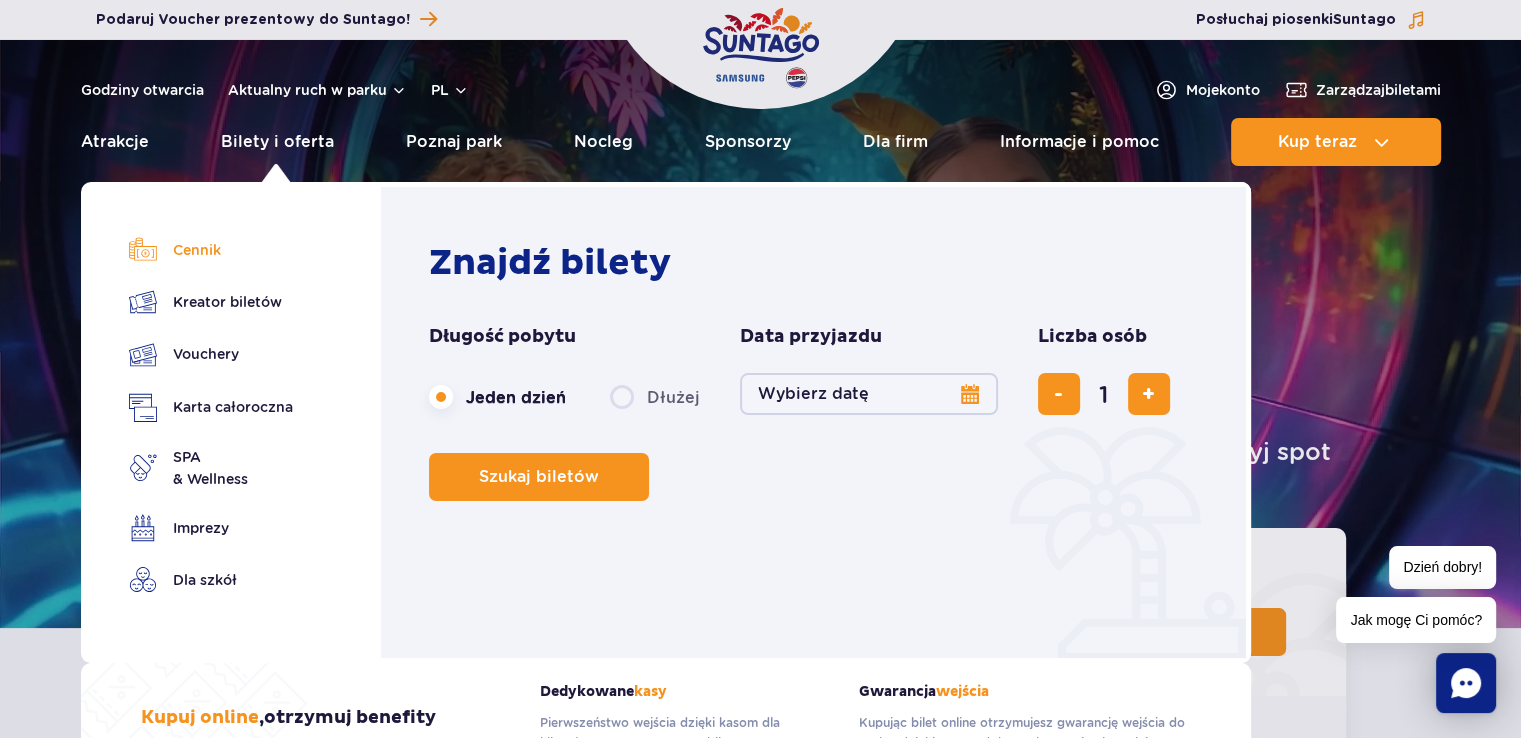 click on "Cennik" at bounding box center [211, 250] 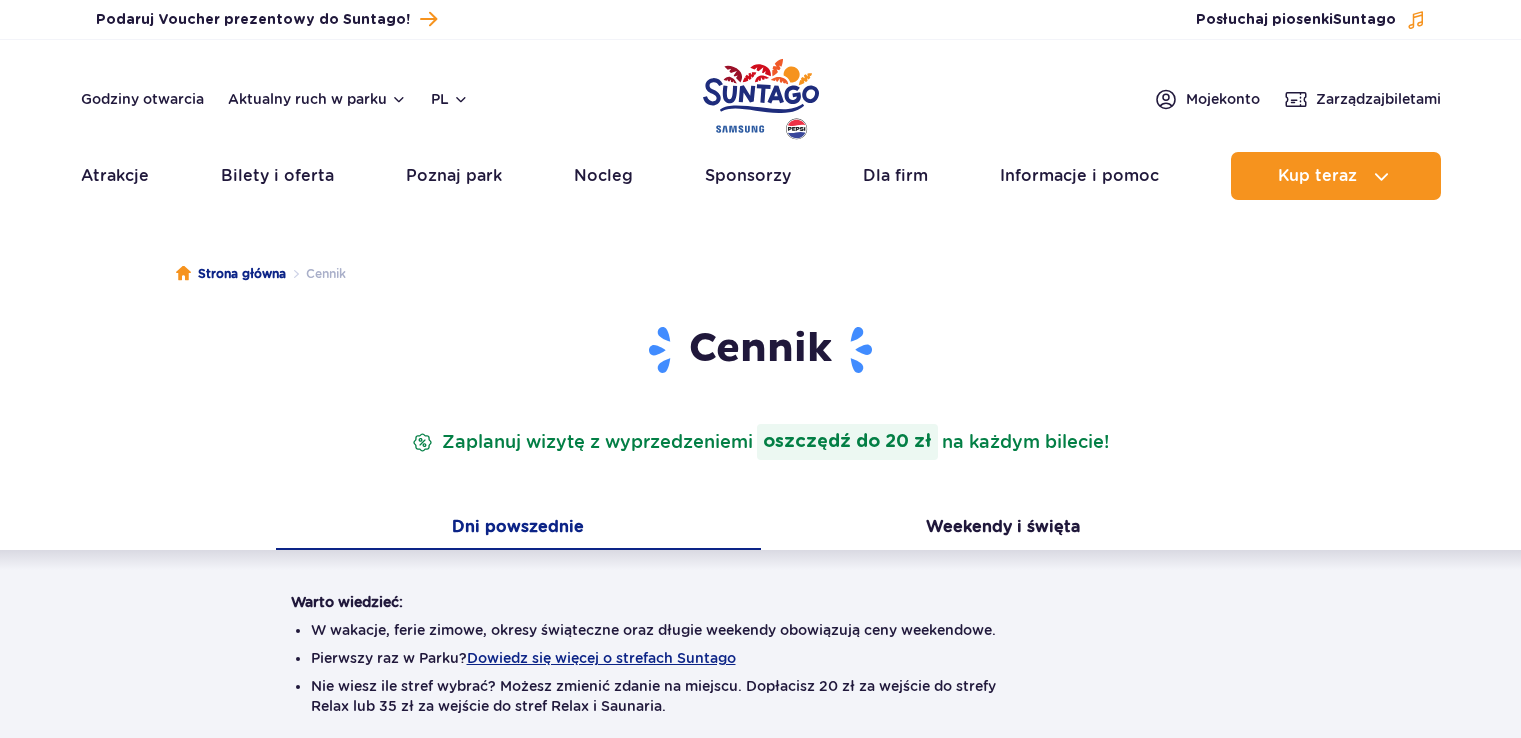 scroll, scrollTop: 0, scrollLeft: 0, axis: both 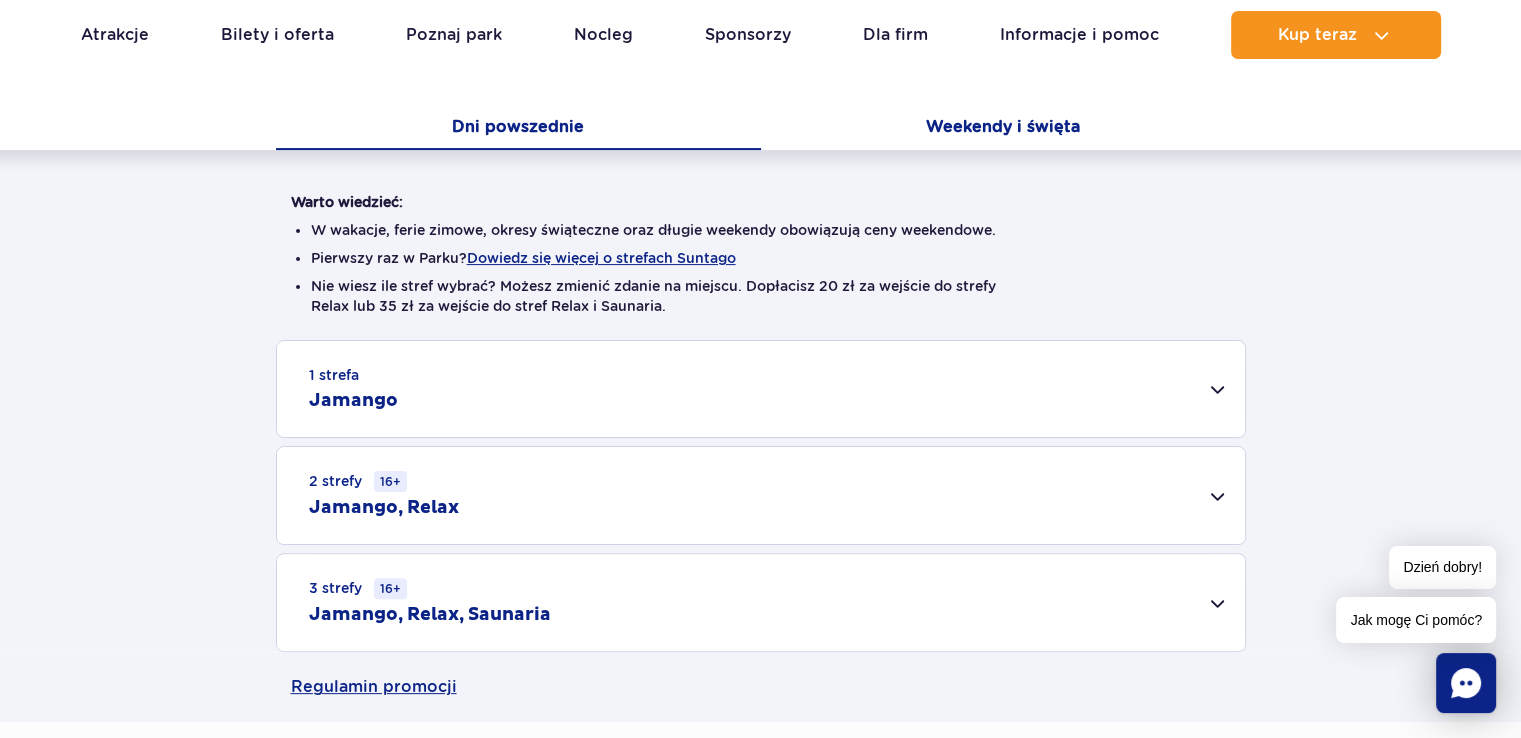 click on "Weekendy i święta" at bounding box center (1003, 129) 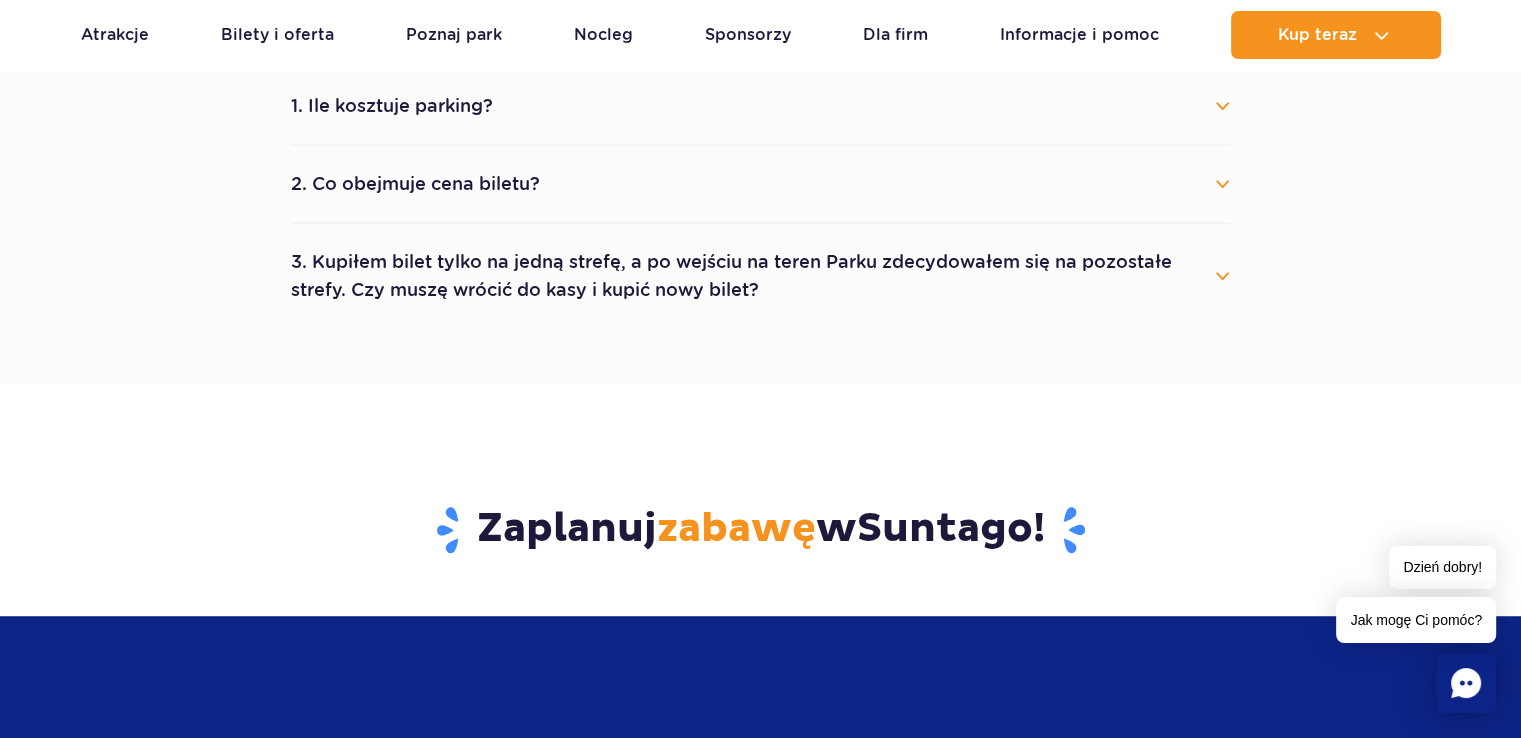 scroll, scrollTop: 1200, scrollLeft: 0, axis: vertical 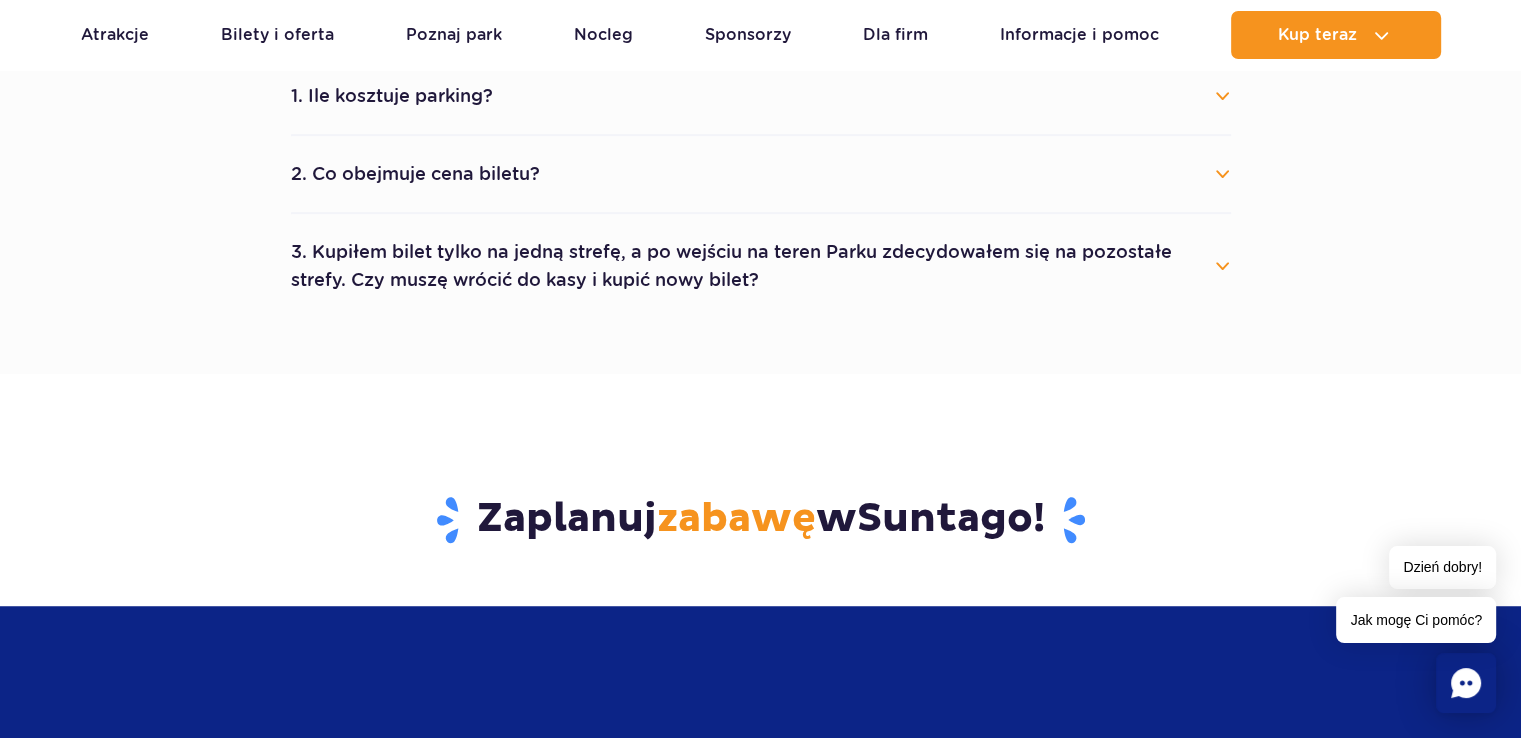 click on "2. Co obejmuje cena biletu?" at bounding box center (761, 174) 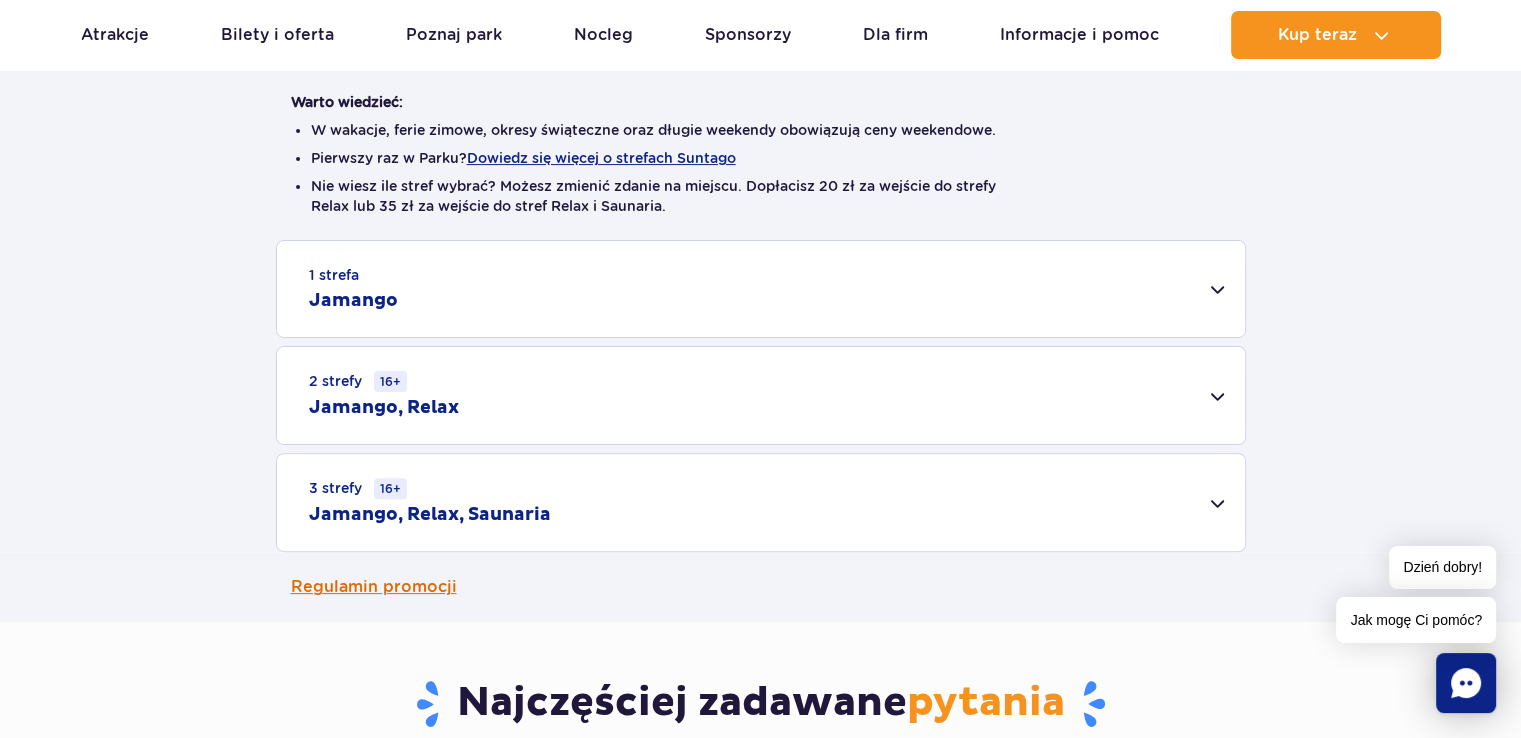 scroll, scrollTop: 300, scrollLeft: 0, axis: vertical 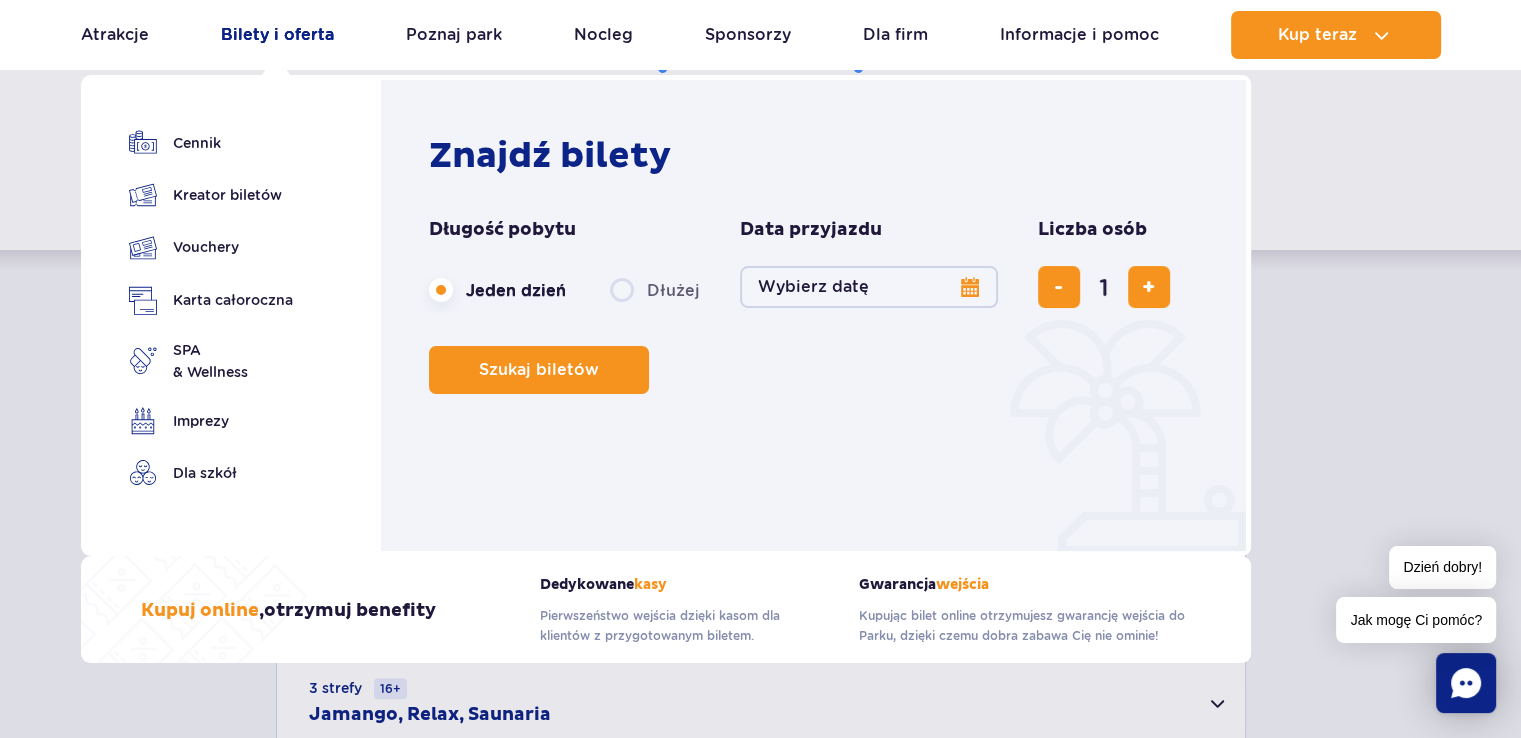 click on "Bilety i oferta" at bounding box center [277, 35] 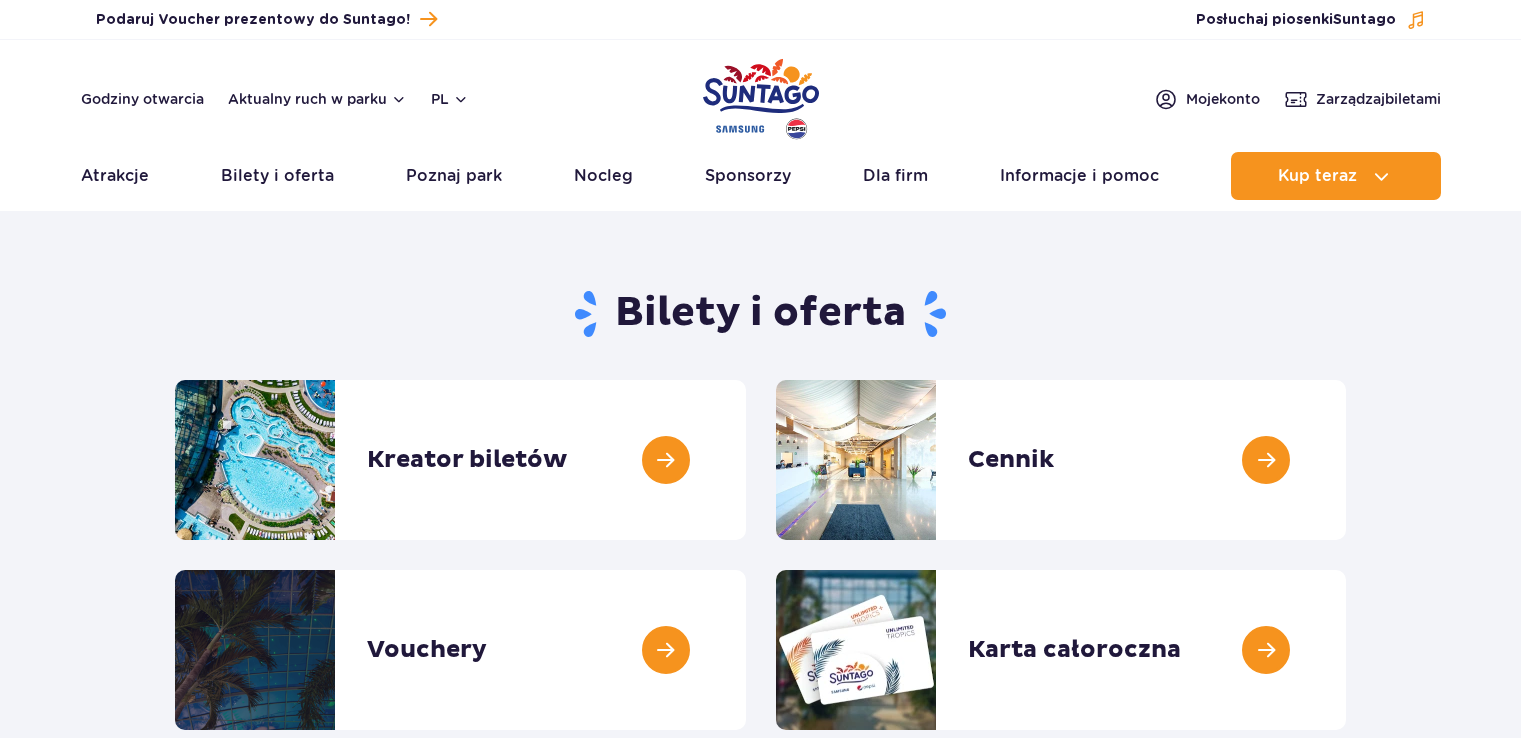 scroll, scrollTop: 0, scrollLeft: 0, axis: both 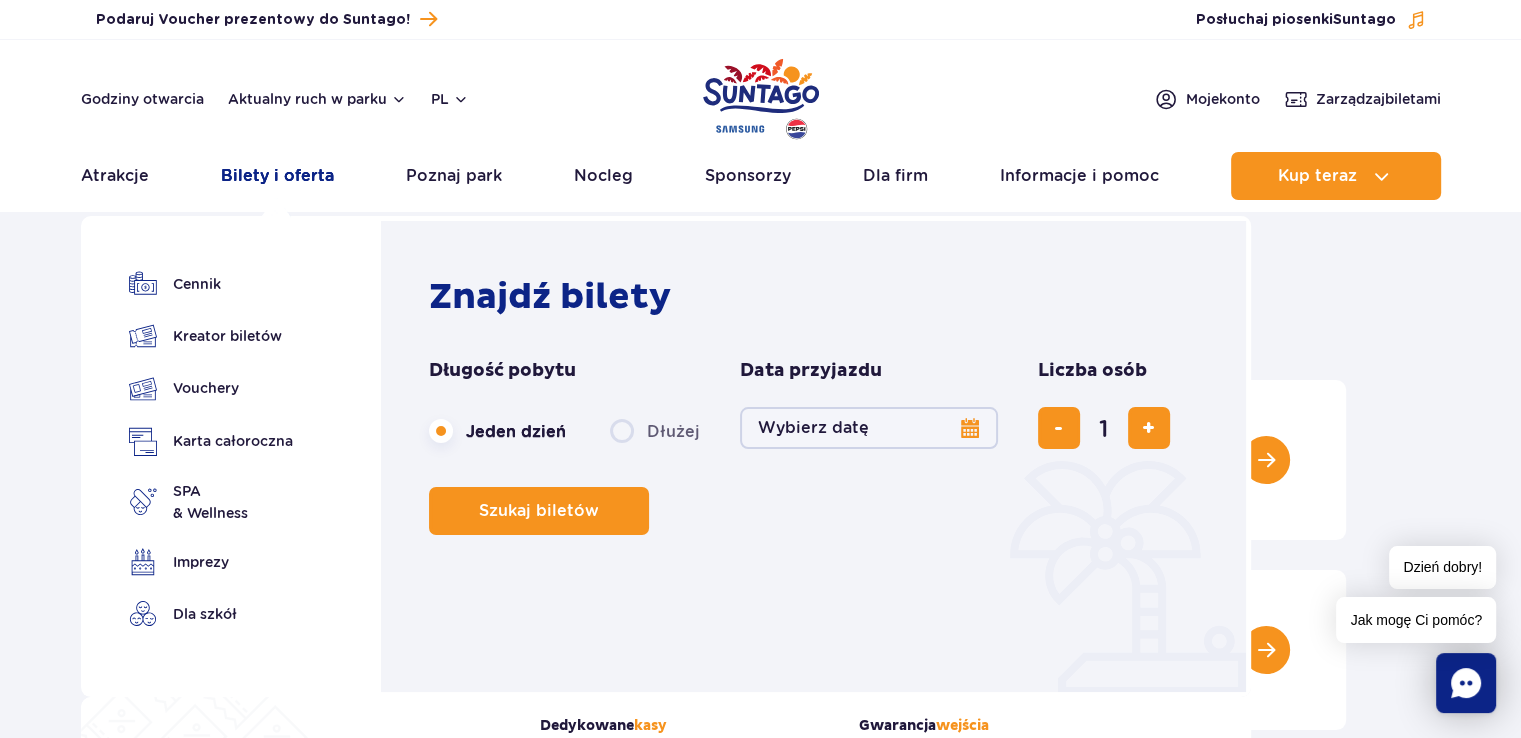 click on "Bilety i oferta" at bounding box center [277, 176] 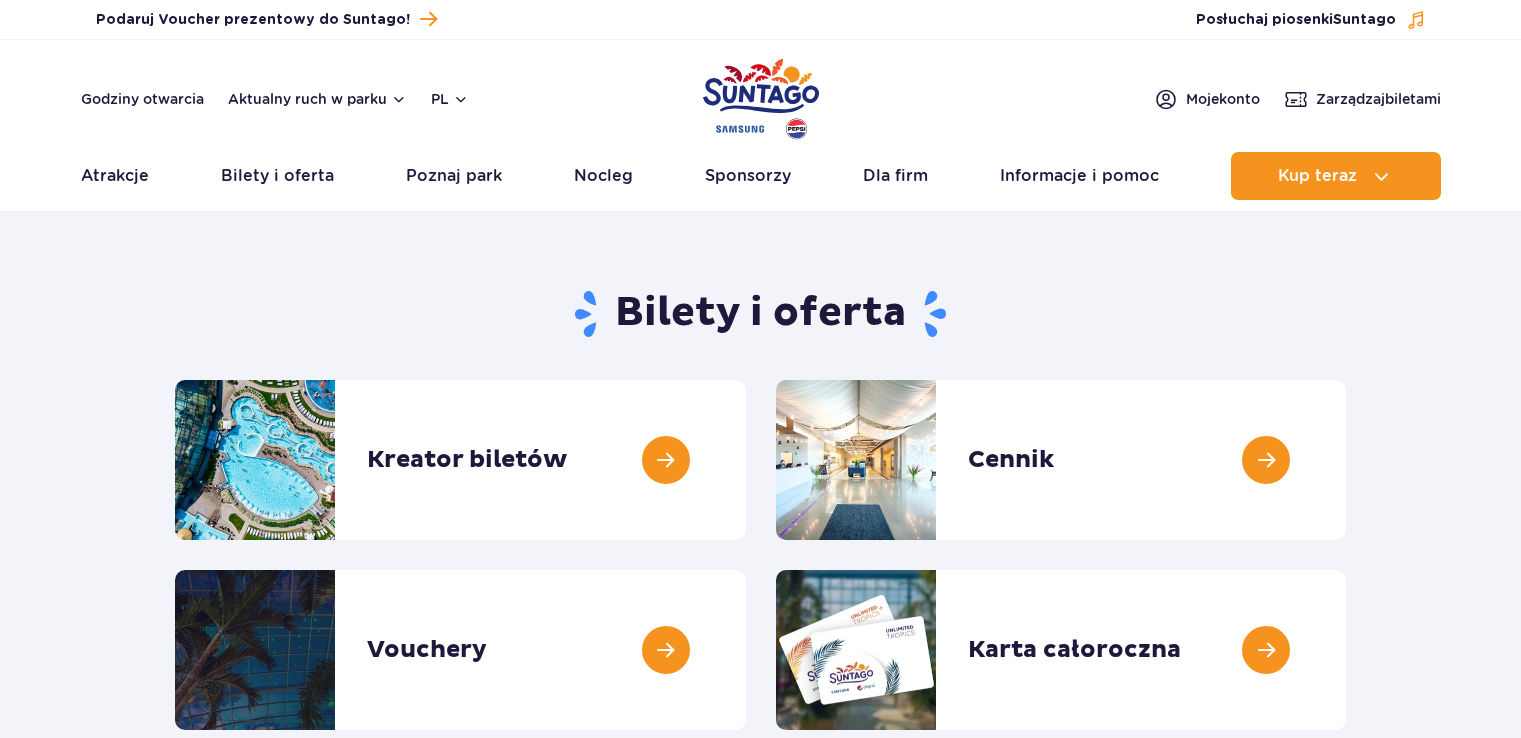 scroll, scrollTop: 0, scrollLeft: 0, axis: both 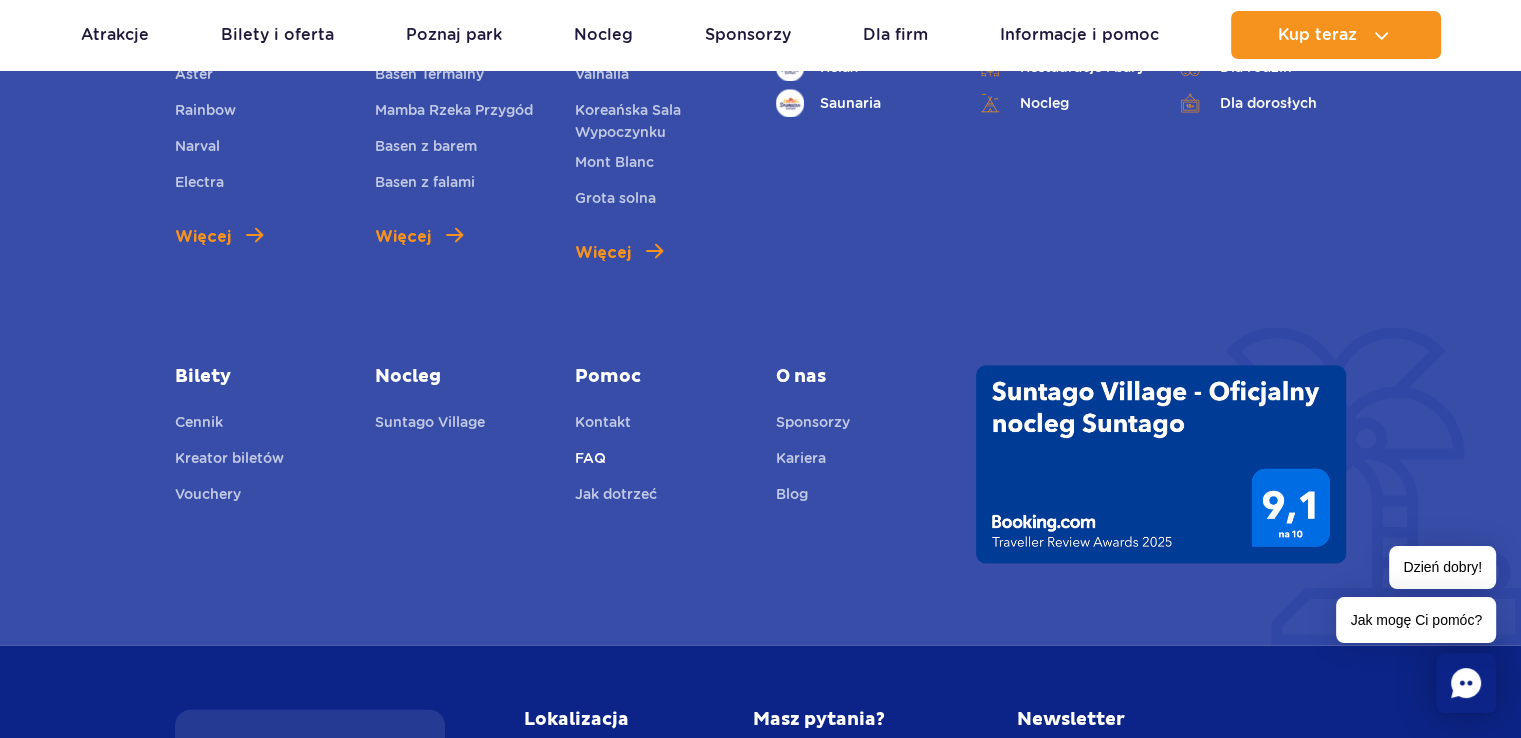 click on "FAQ" at bounding box center [590, 461] 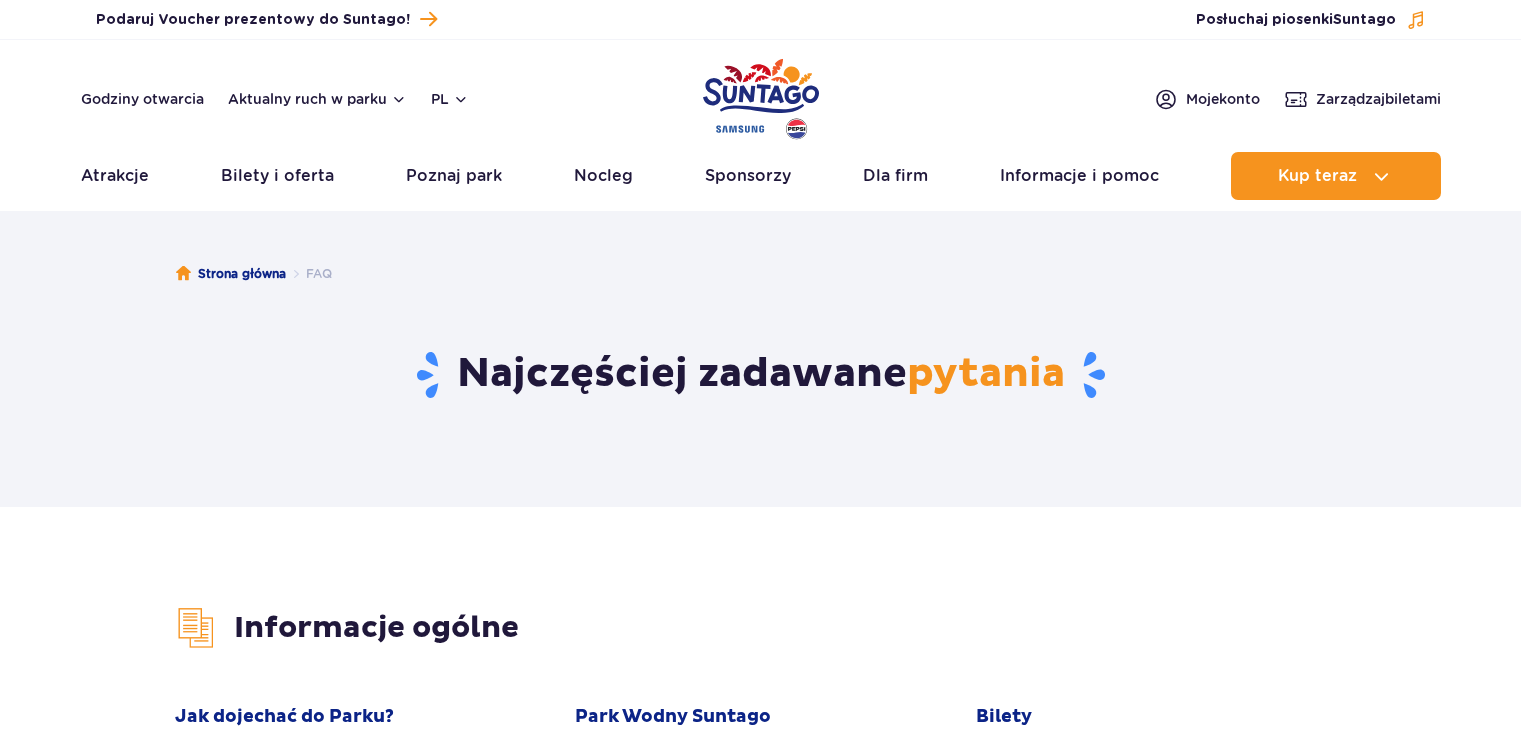 scroll, scrollTop: 0, scrollLeft: 0, axis: both 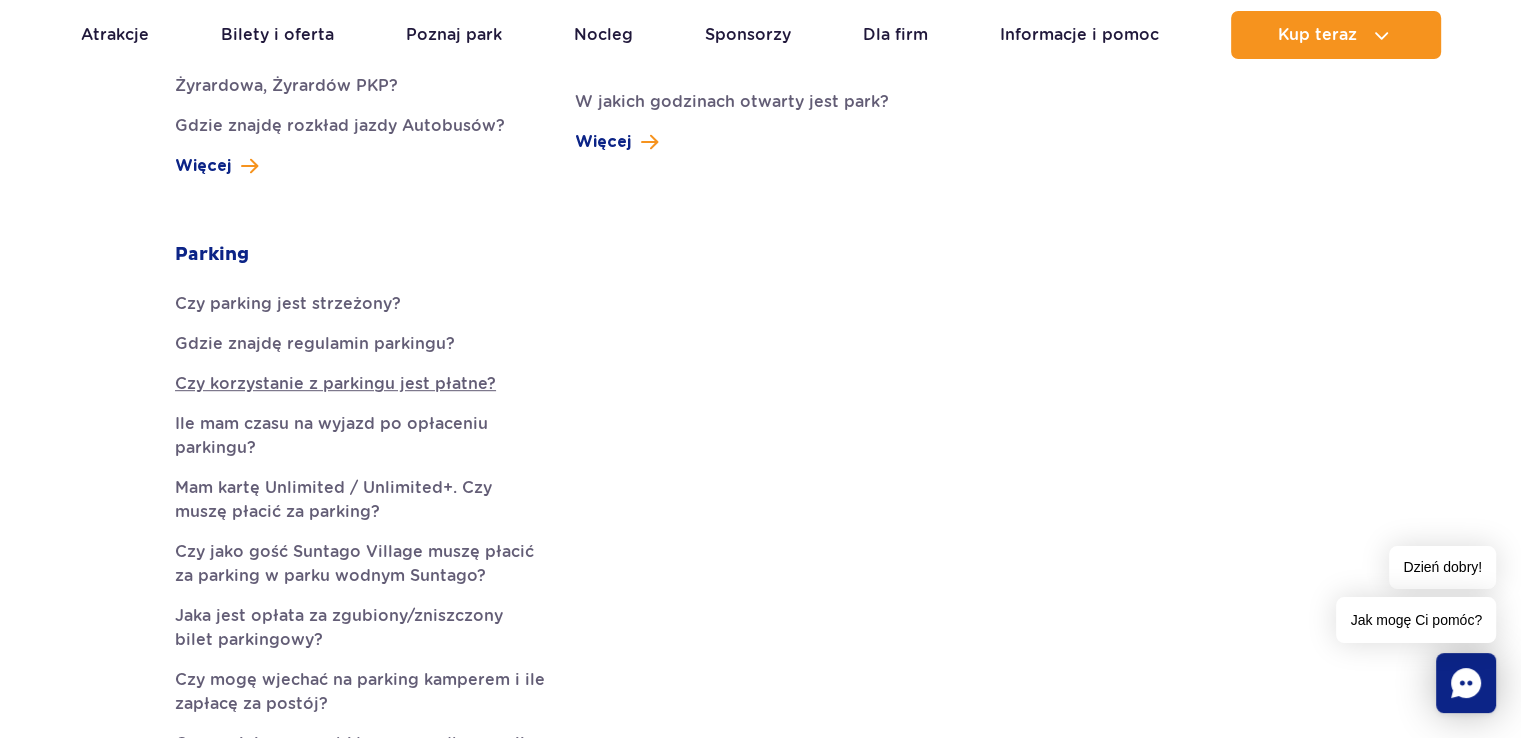 click on "Czy korzystanie z parkingu jest płatne?" at bounding box center [360, 384] 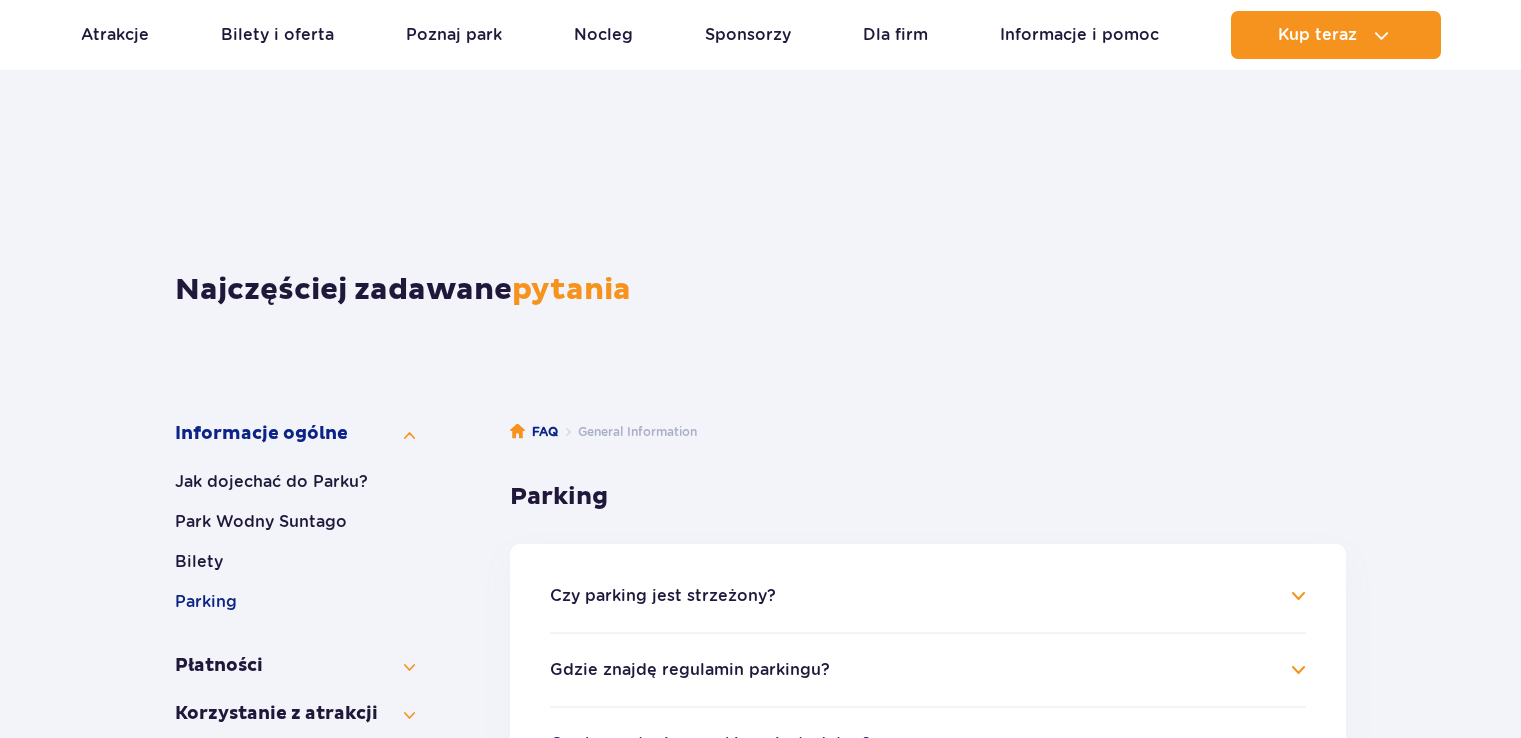 scroll, scrollTop: 596, scrollLeft: 0, axis: vertical 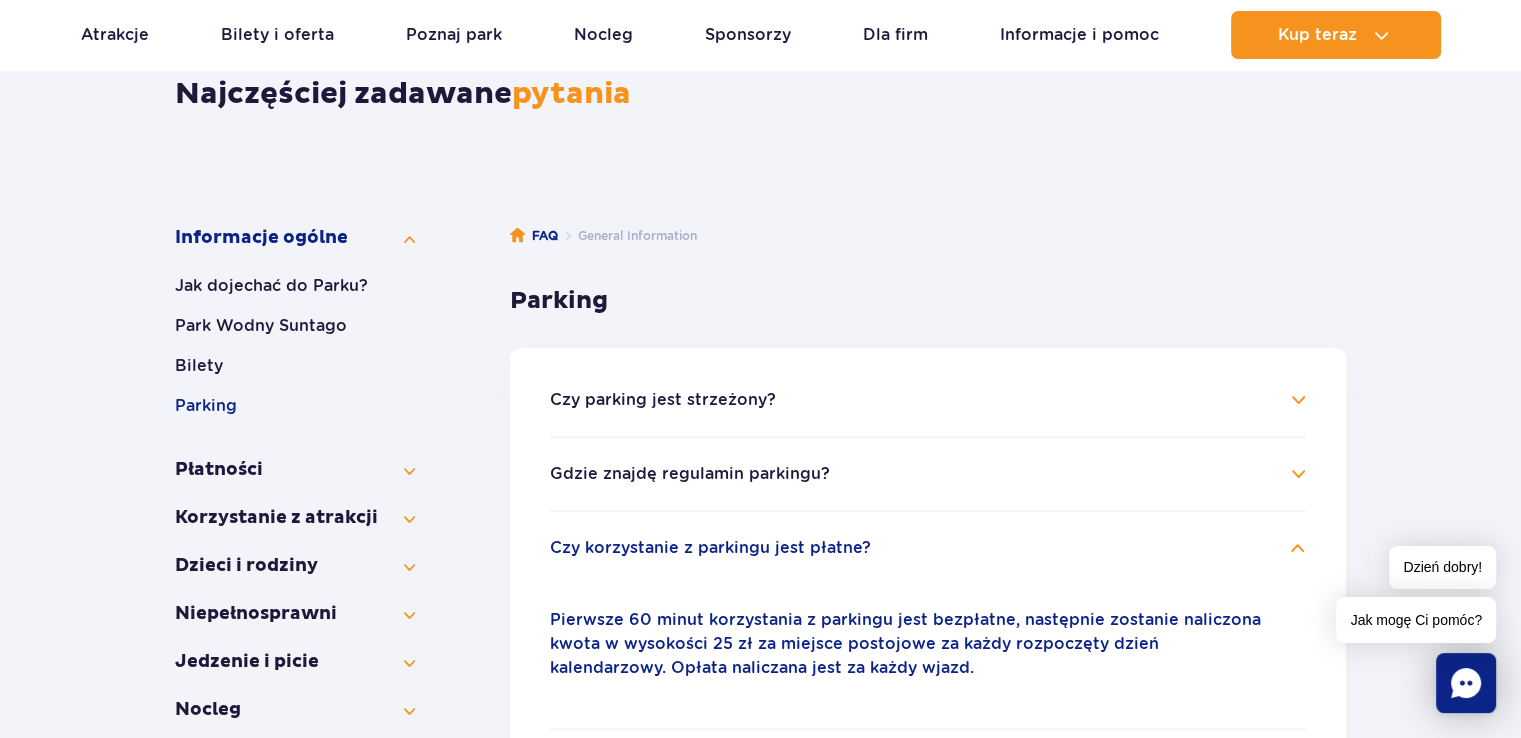 click on "Czy parking jest strzeżony?" at bounding box center [663, 400] 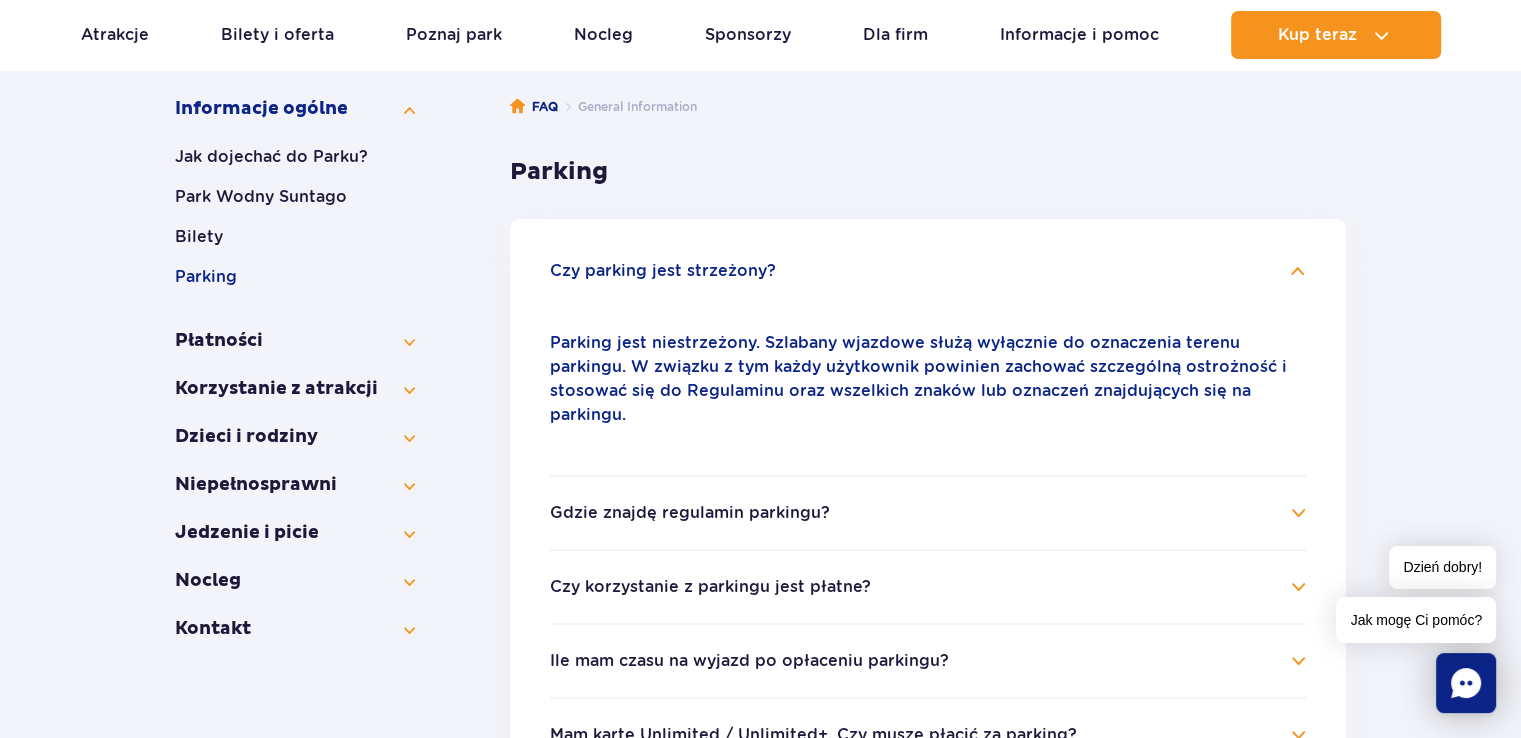 scroll, scrollTop: 496, scrollLeft: 0, axis: vertical 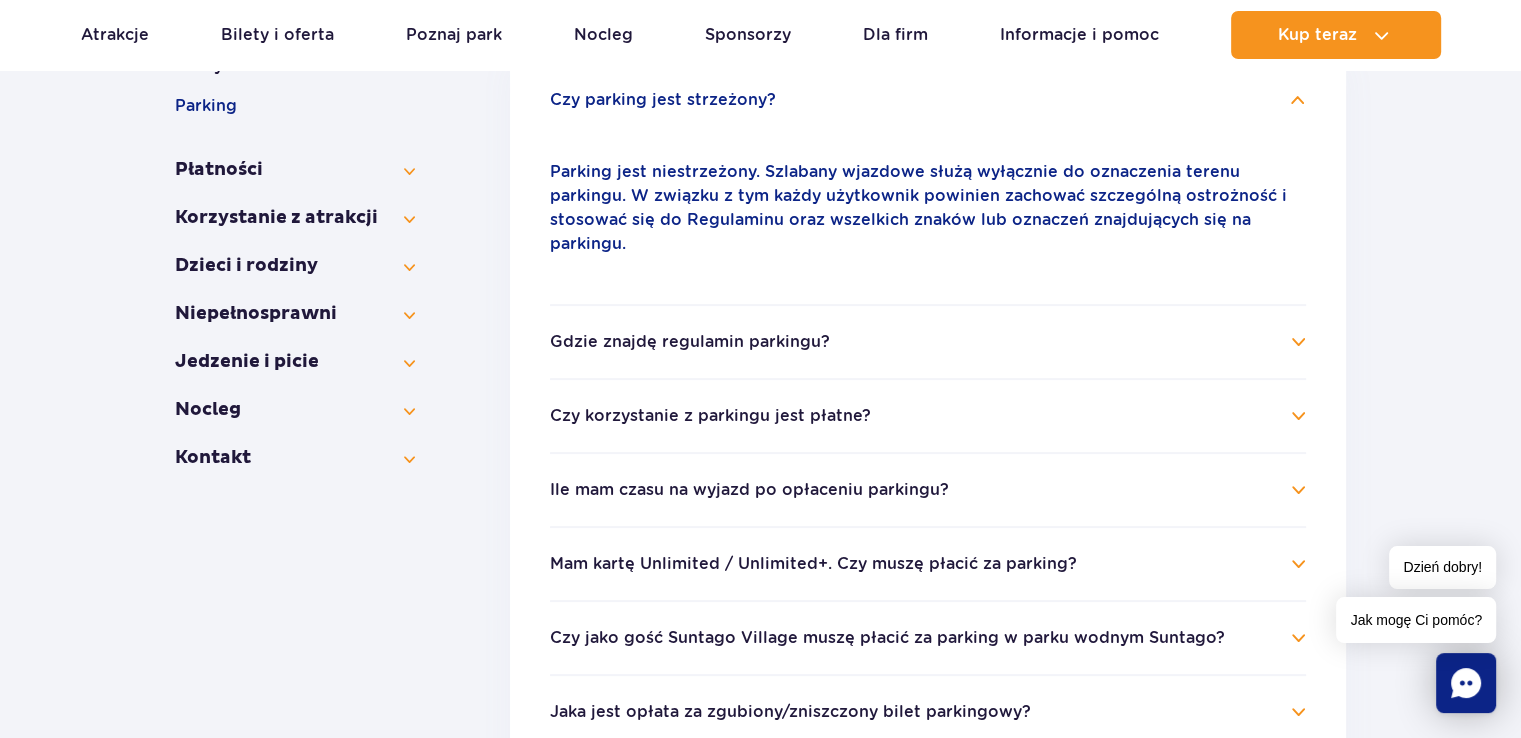 click on "Gdzie znajdę regulamin parkingu?" at bounding box center (690, 342) 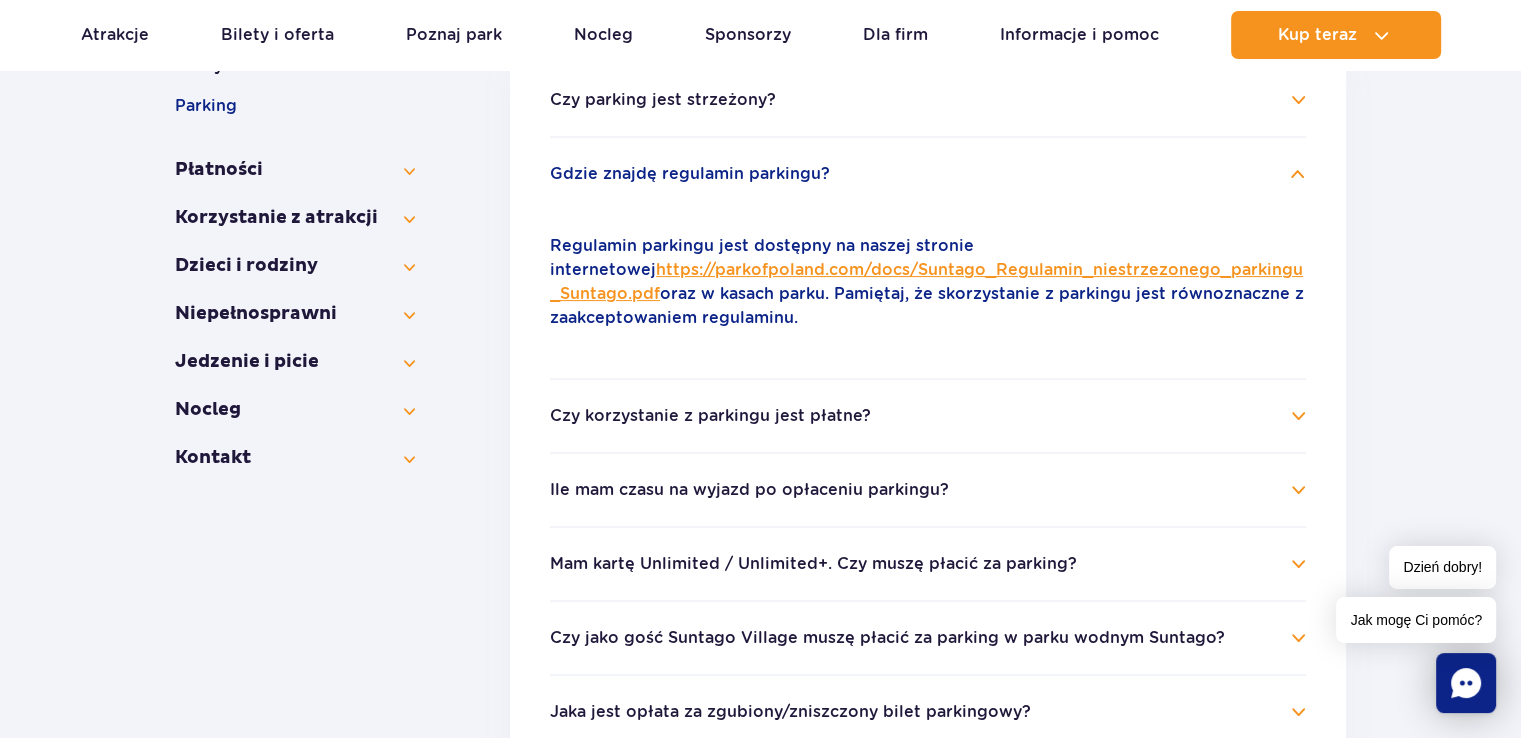 click on "Czy korzystanie z parkingu jest płatne?" at bounding box center [710, 416] 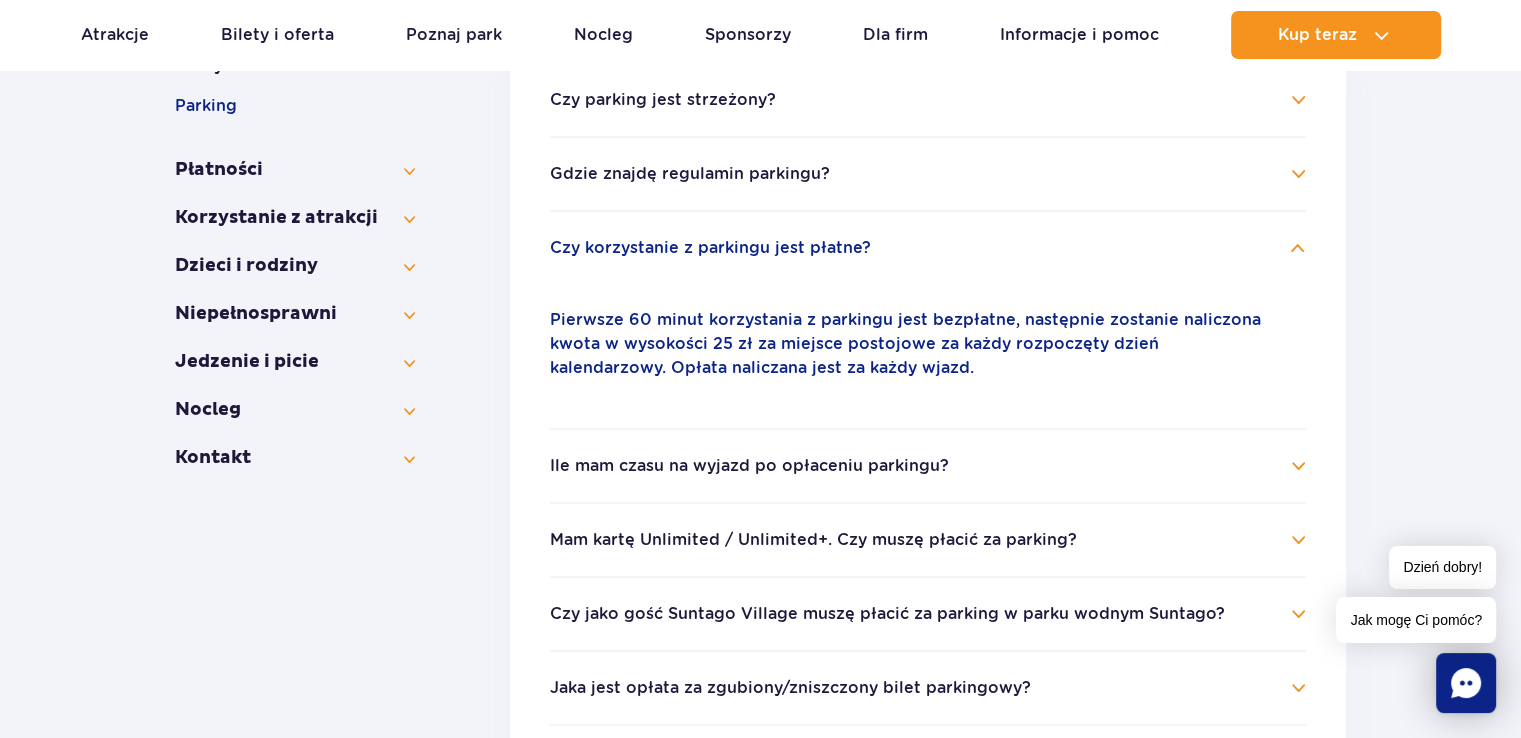 scroll, scrollTop: 596, scrollLeft: 0, axis: vertical 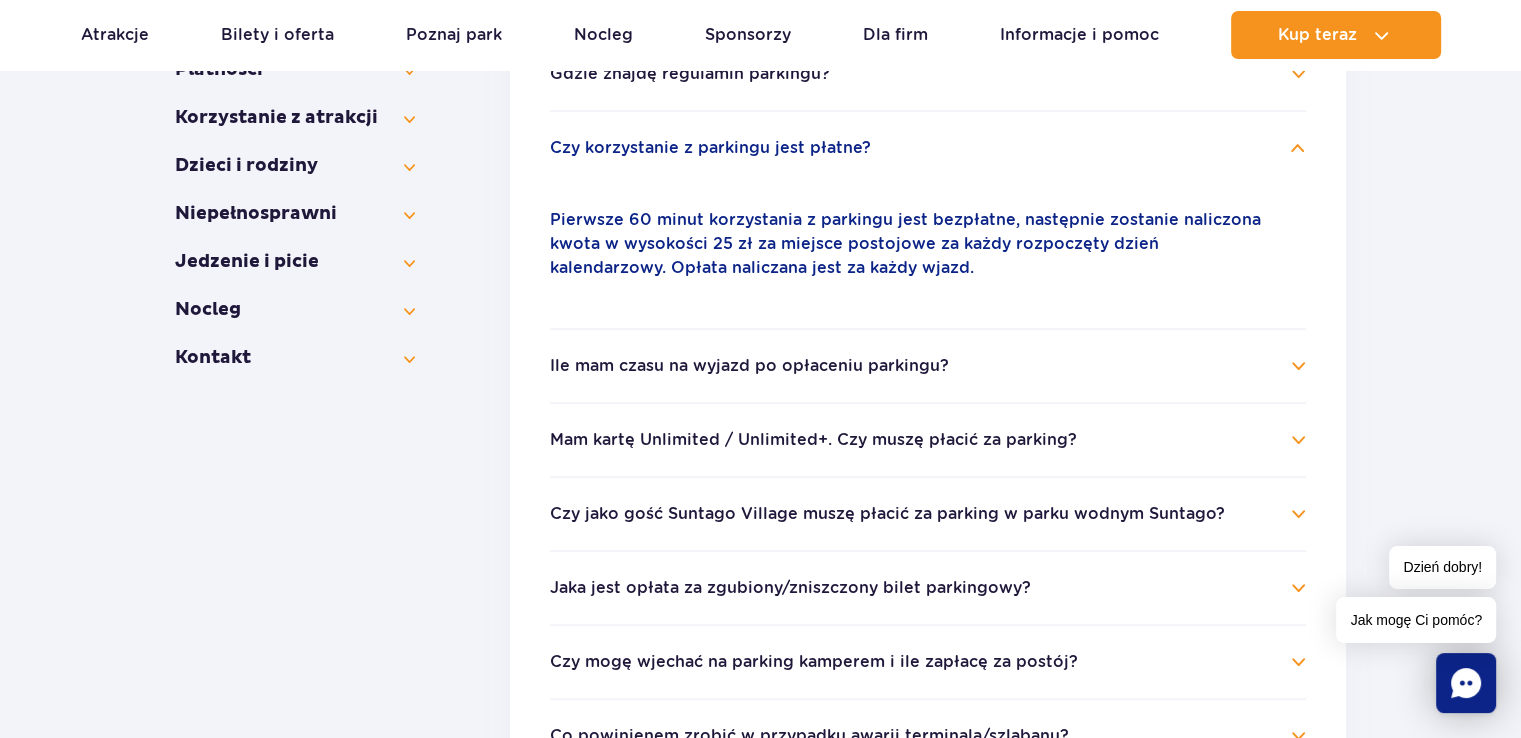 click on "Ile mam czasu na wyjazd po opłaceniu parkingu?" at bounding box center [749, 366] 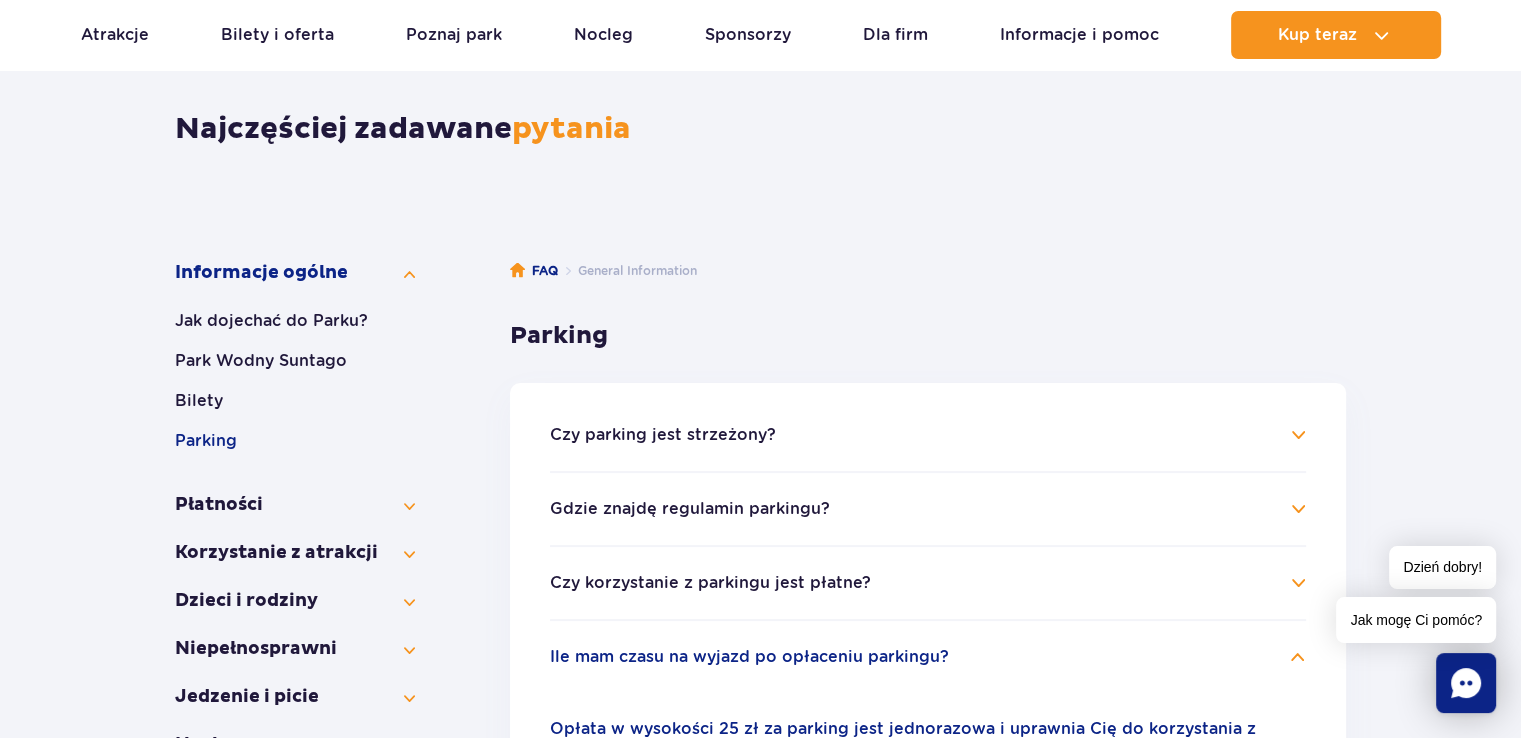 scroll, scrollTop: 196, scrollLeft: 0, axis: vertical 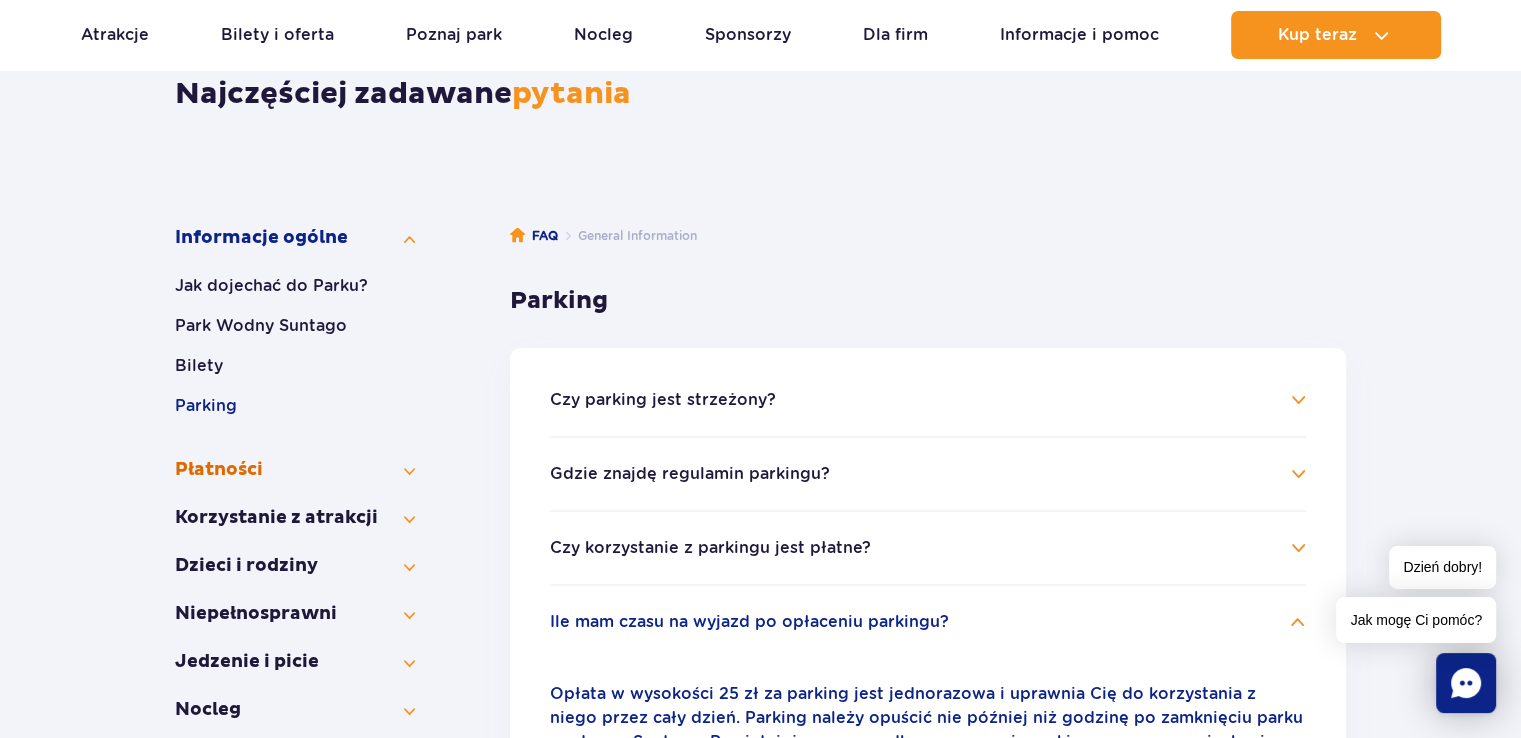 click on "Płatności" at bounding box center [295, 470] 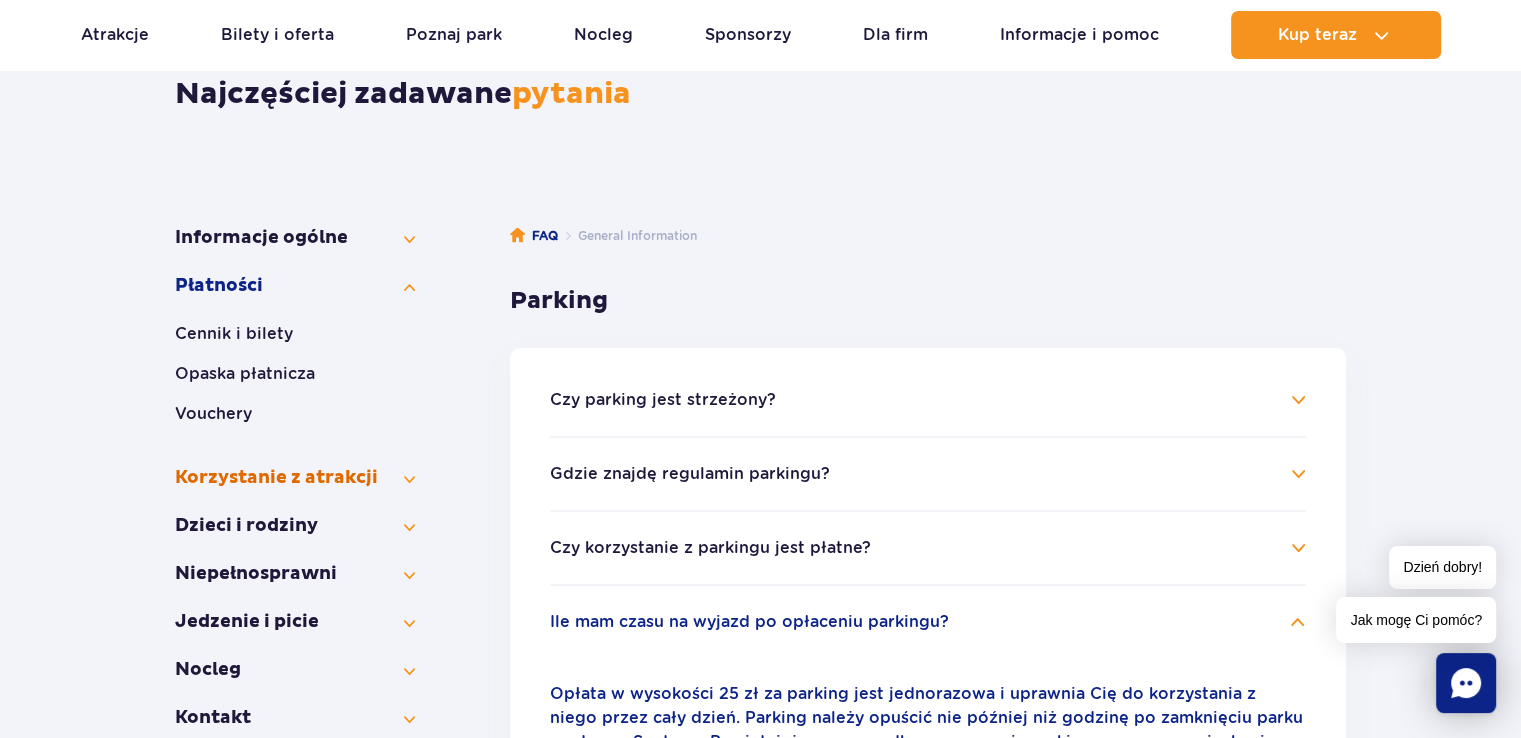 click on "Korzystanie z atrakcji" at bounding box center [295, 478] 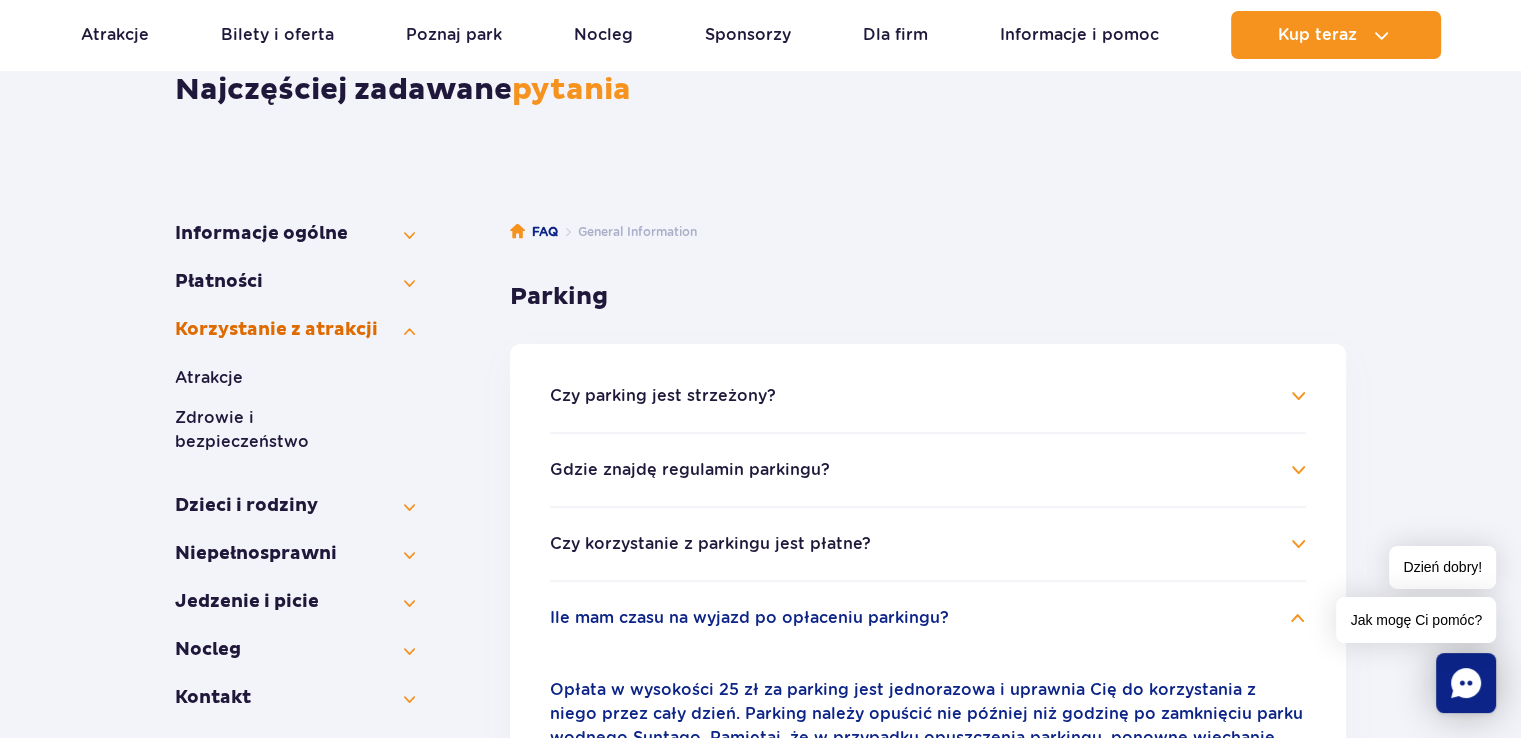 scroll, scrollTop: 96, scrollLeft: 0, axis: vertical 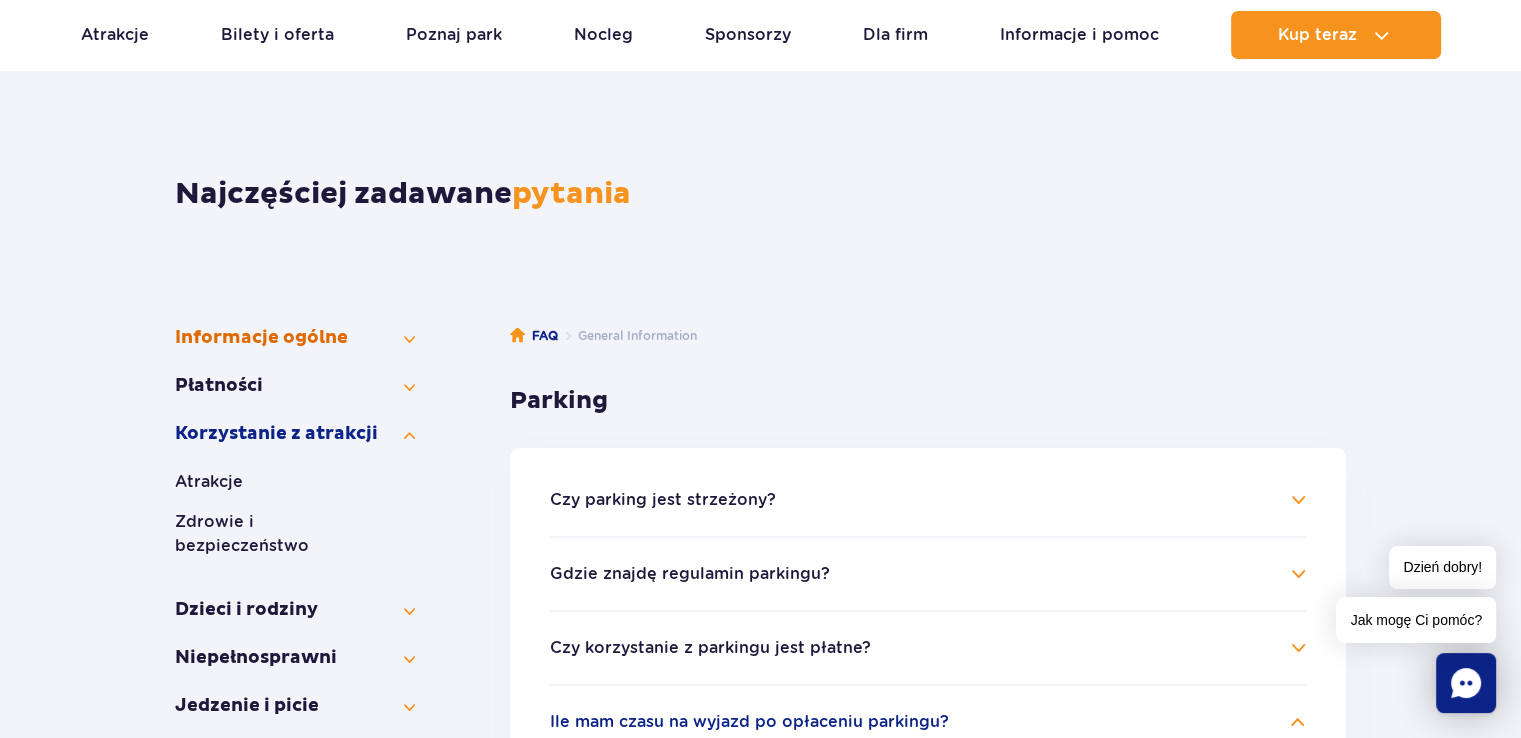 click on "Informacje ogólne" at bounding box center (295, 338) 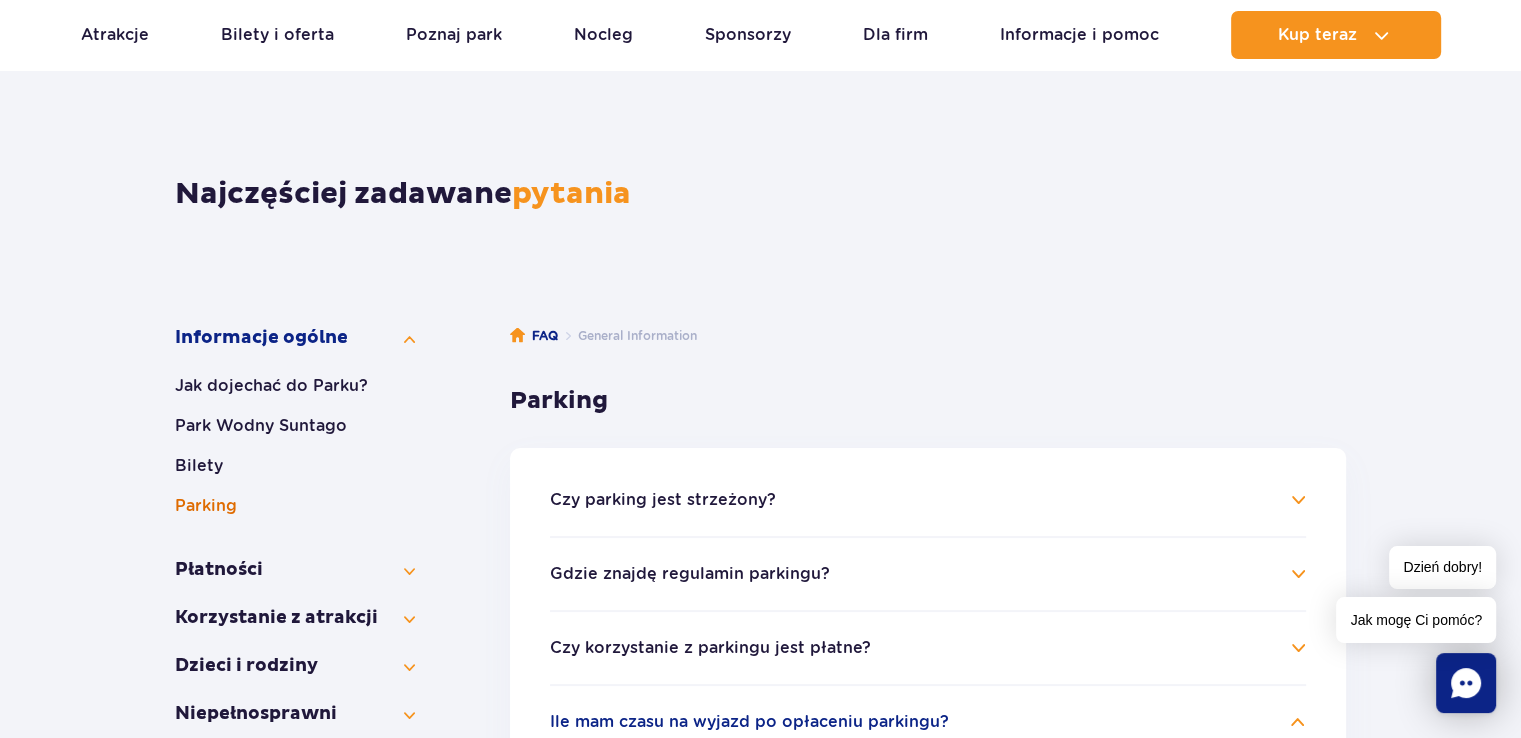 click on "Parking" at bounding box center [295, 506] 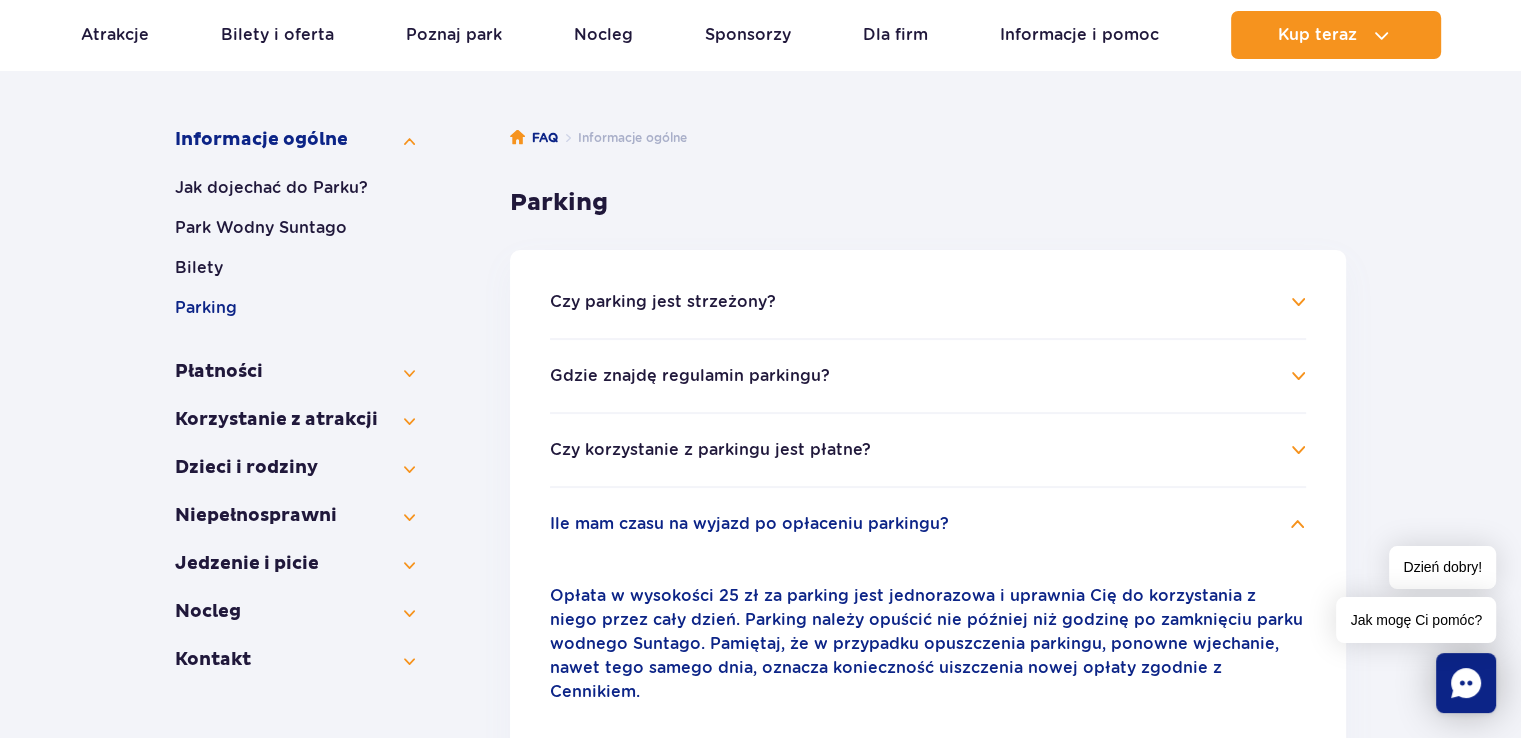 scroll, scrollTop: 296, scrollLeft: 0, axis: vertical 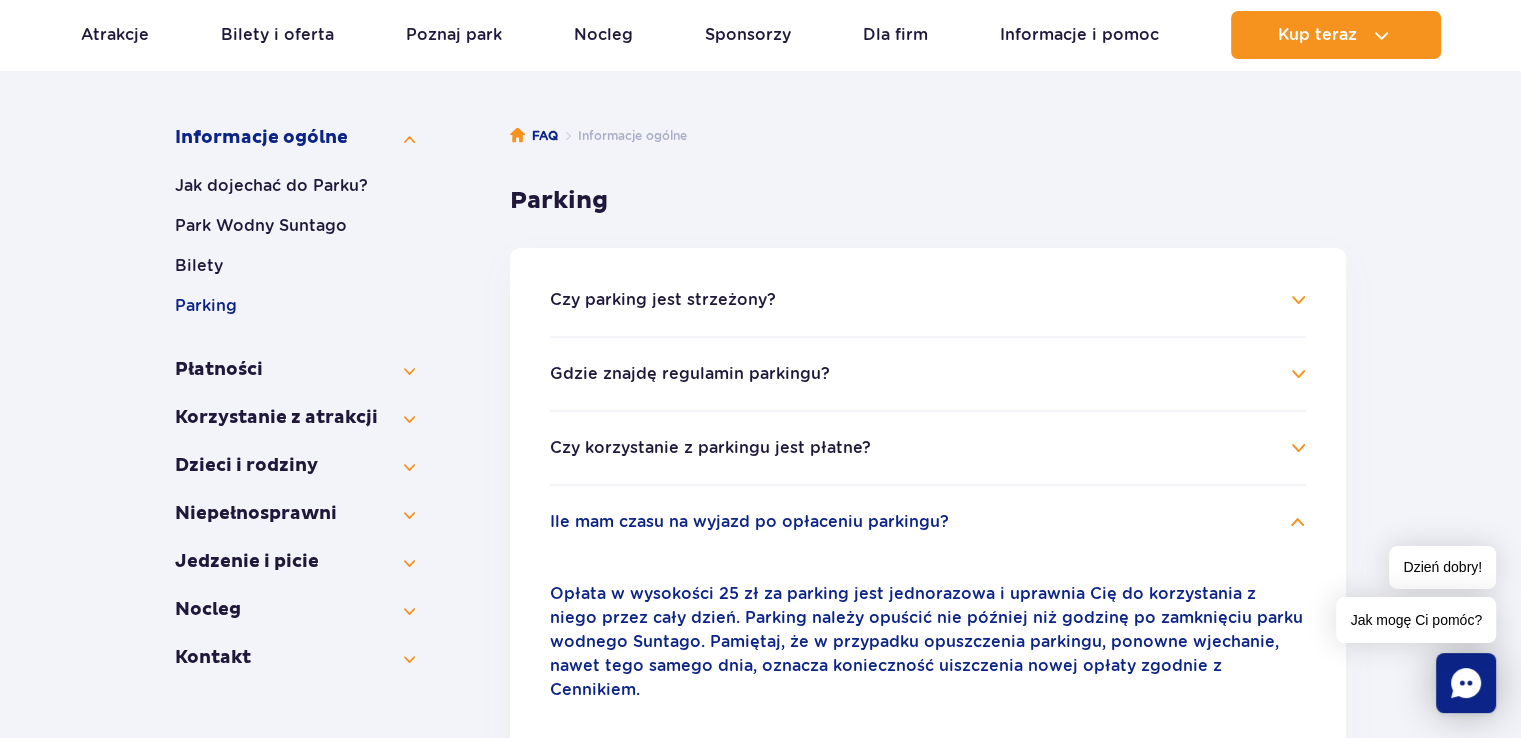 click on "Gdzie znajdę regulamin parkingu?" at bounding box center (690, 374) 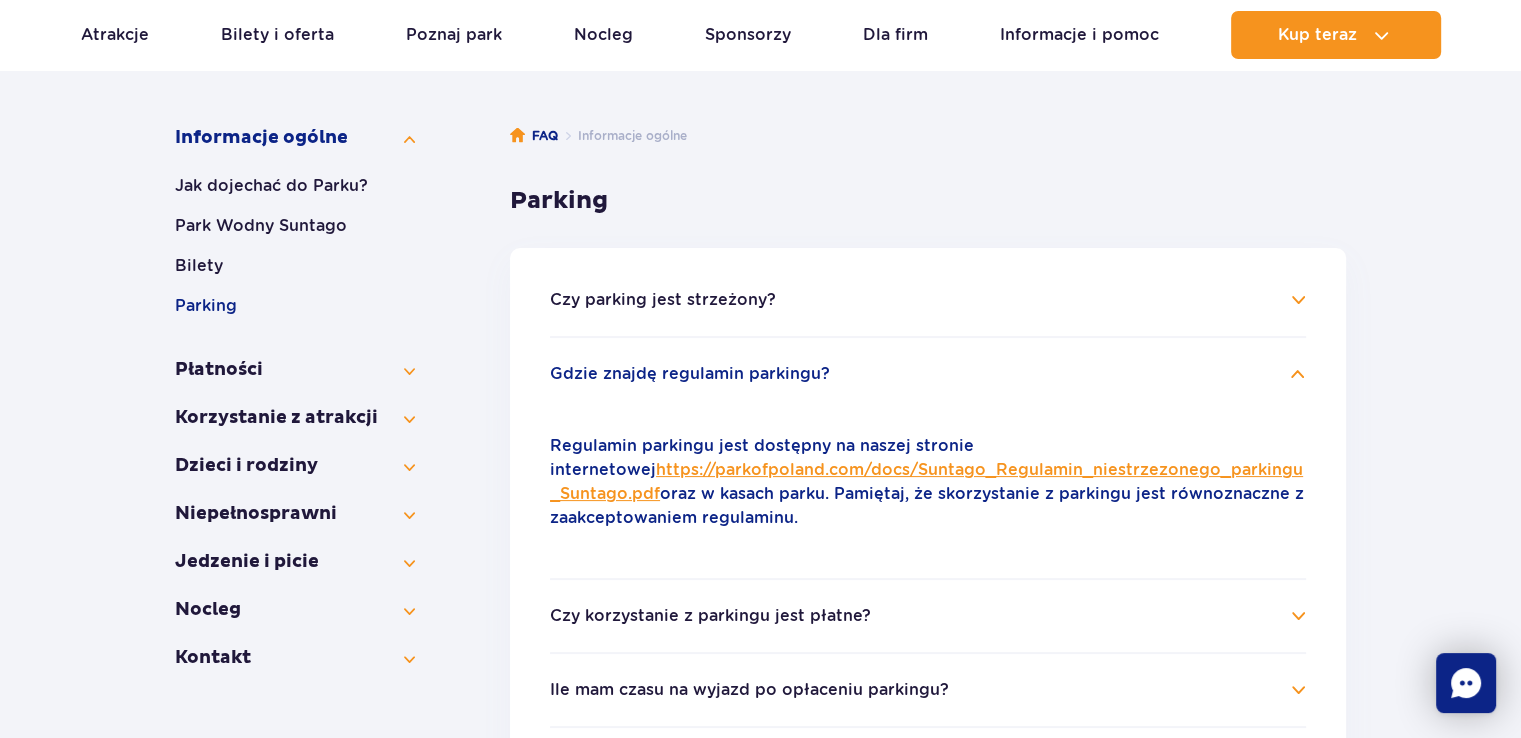 click on "https://parkofpoland.com/docs/Suntago_Regulamin_niestrzezonego_parkingu_Suntago.pdf" at bounding box center (926, 481) 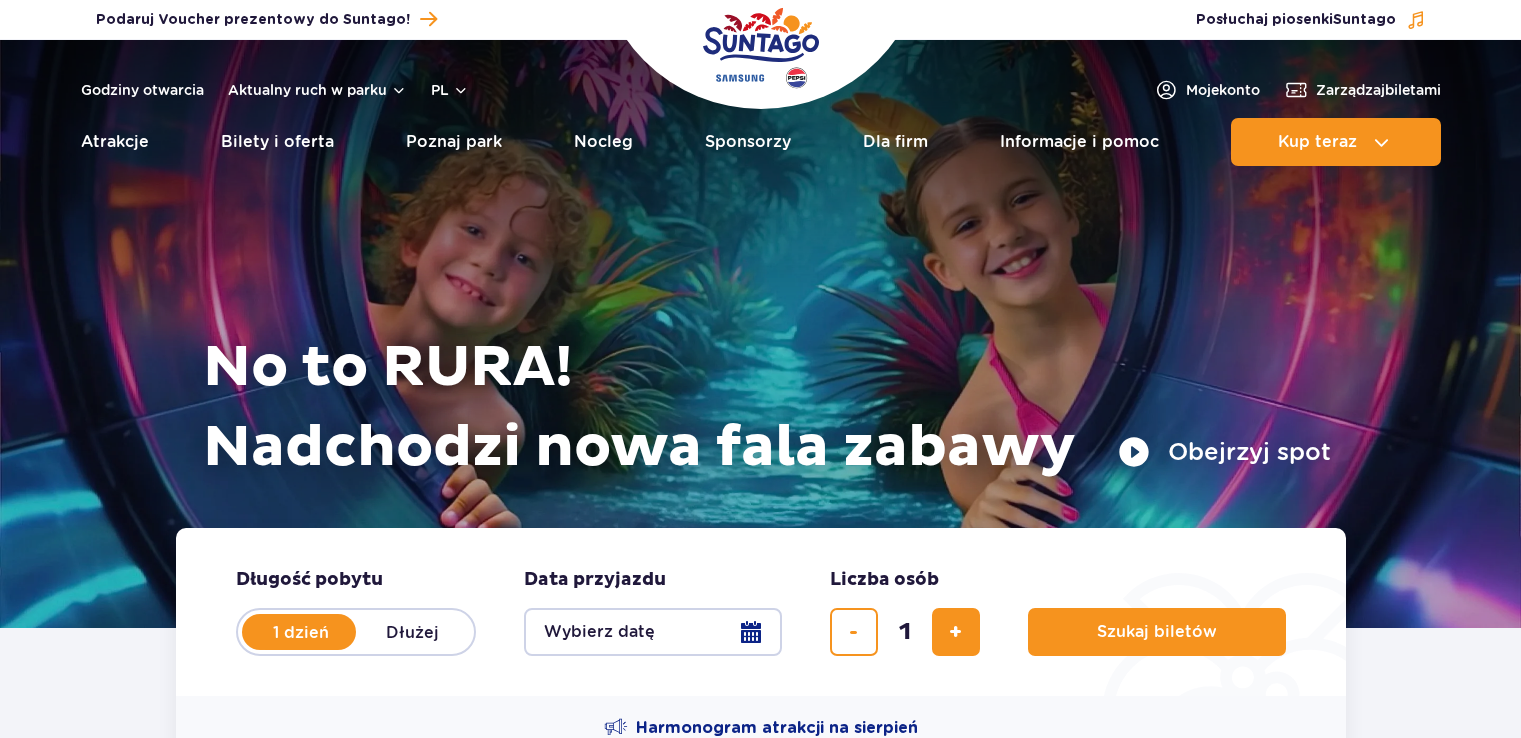 scroll, scrollTop: 0, scrollLeft: 0, axis: both 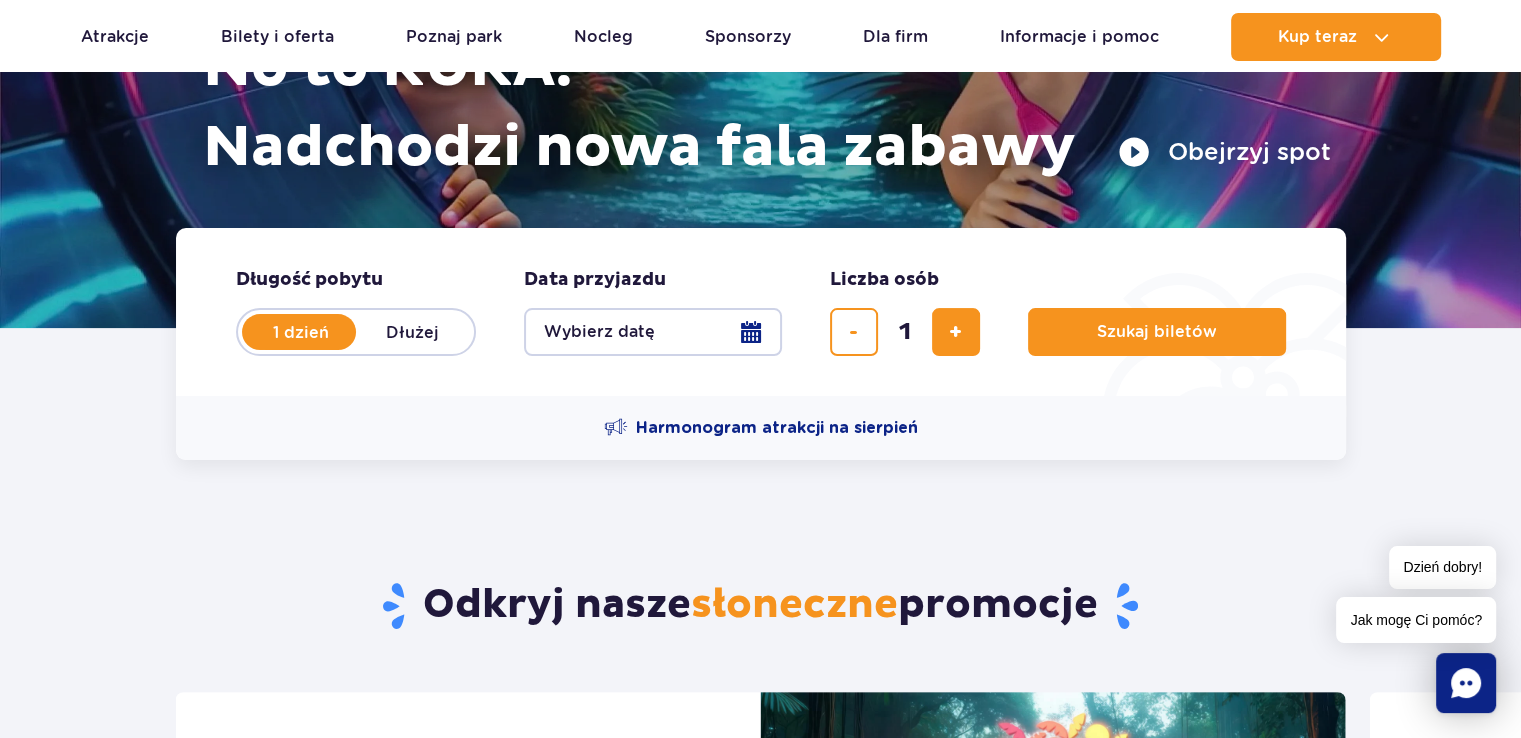 click on "Wybierz datę" at bounding box center (653, 332) 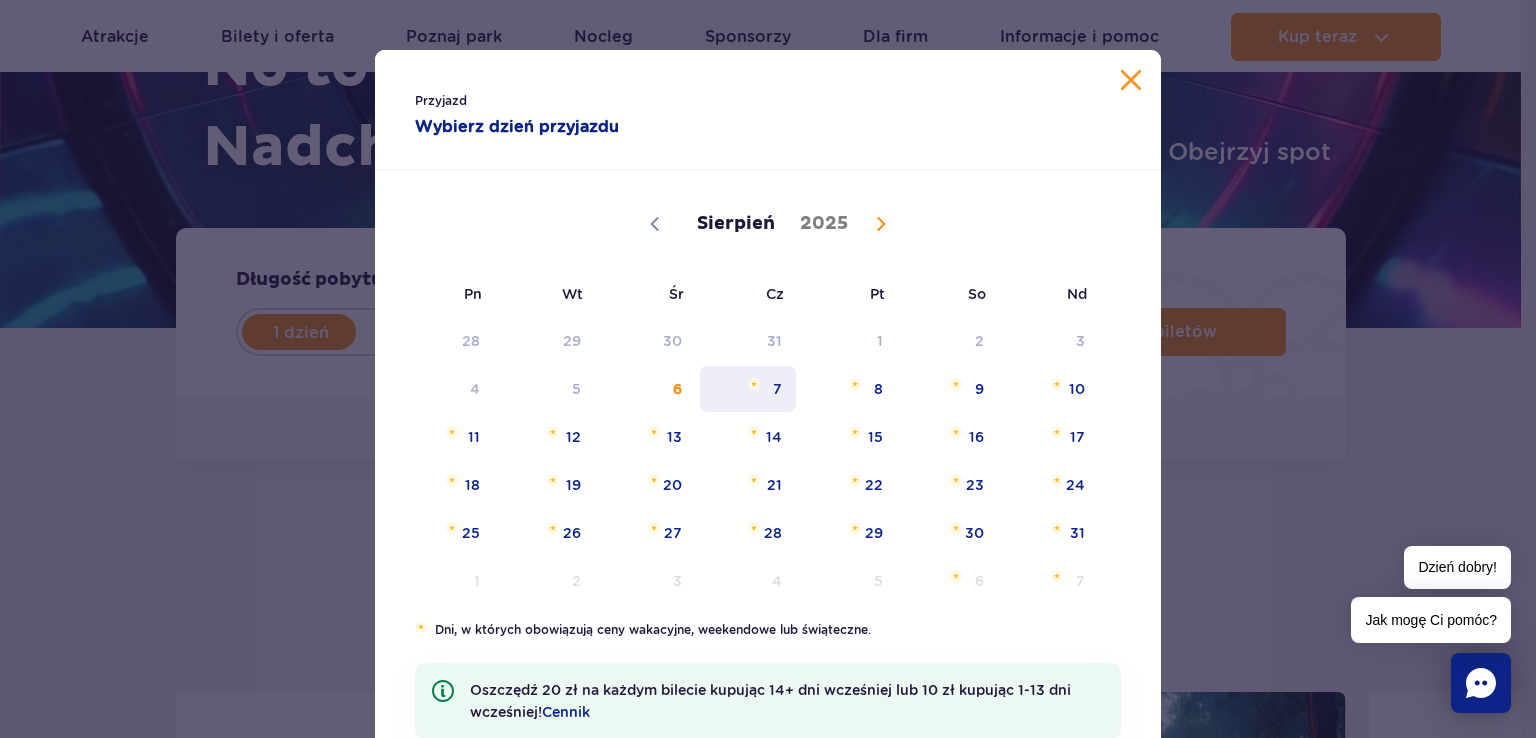 click on "7" at bounding box center [748, 389] 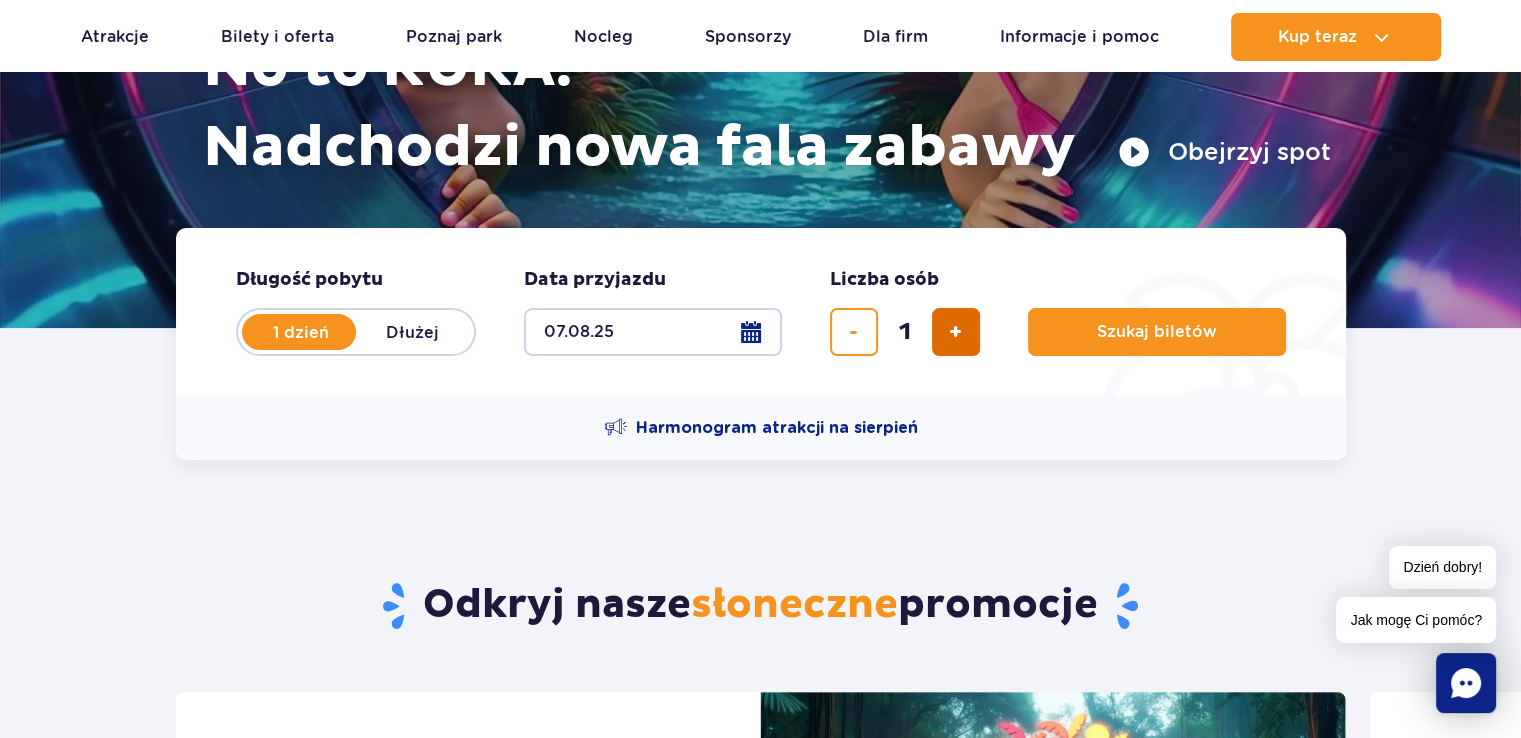 click at bounding box center [955, 332] 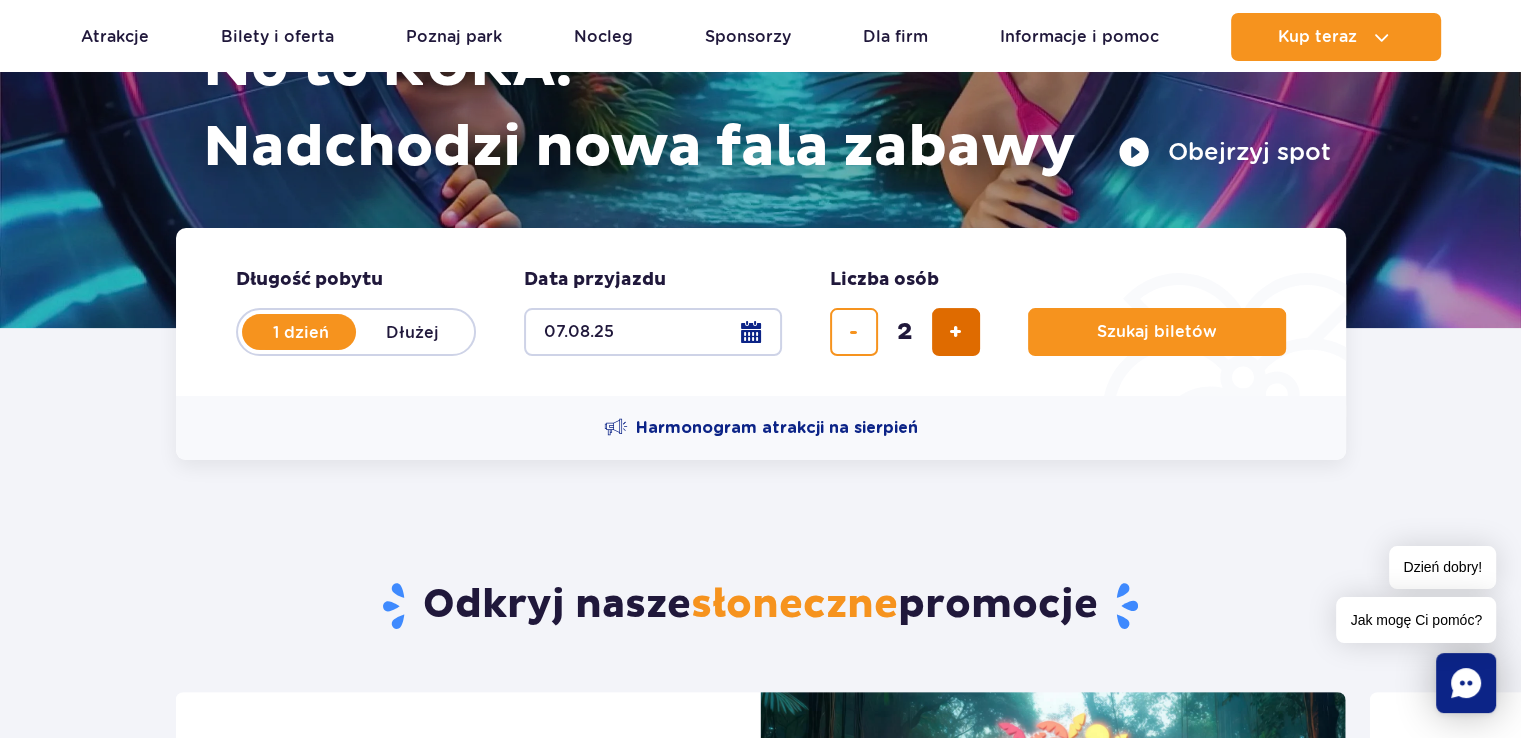 click at bounding box center [955, 332] 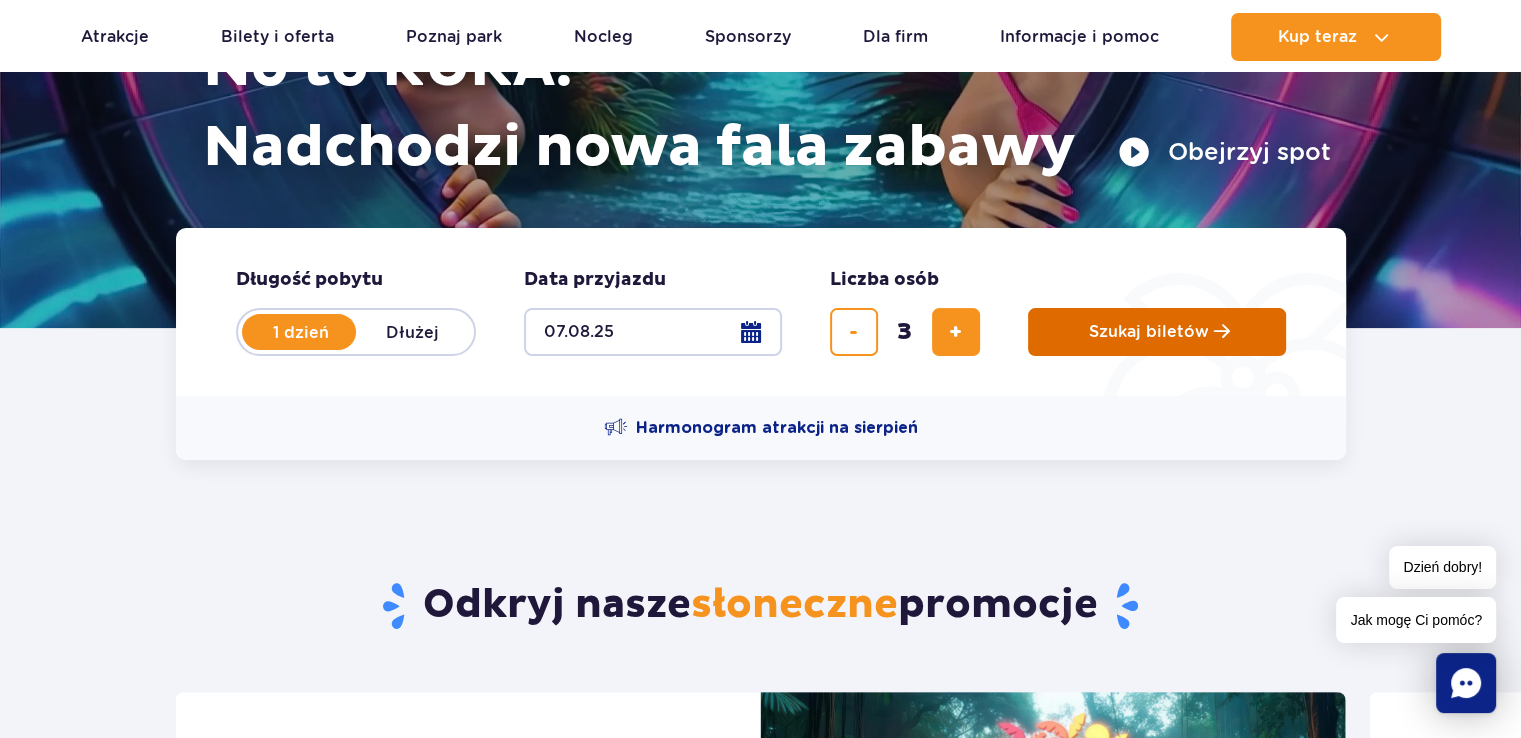 click on "Szukaj biletów" at bounding box center [1149, 332] 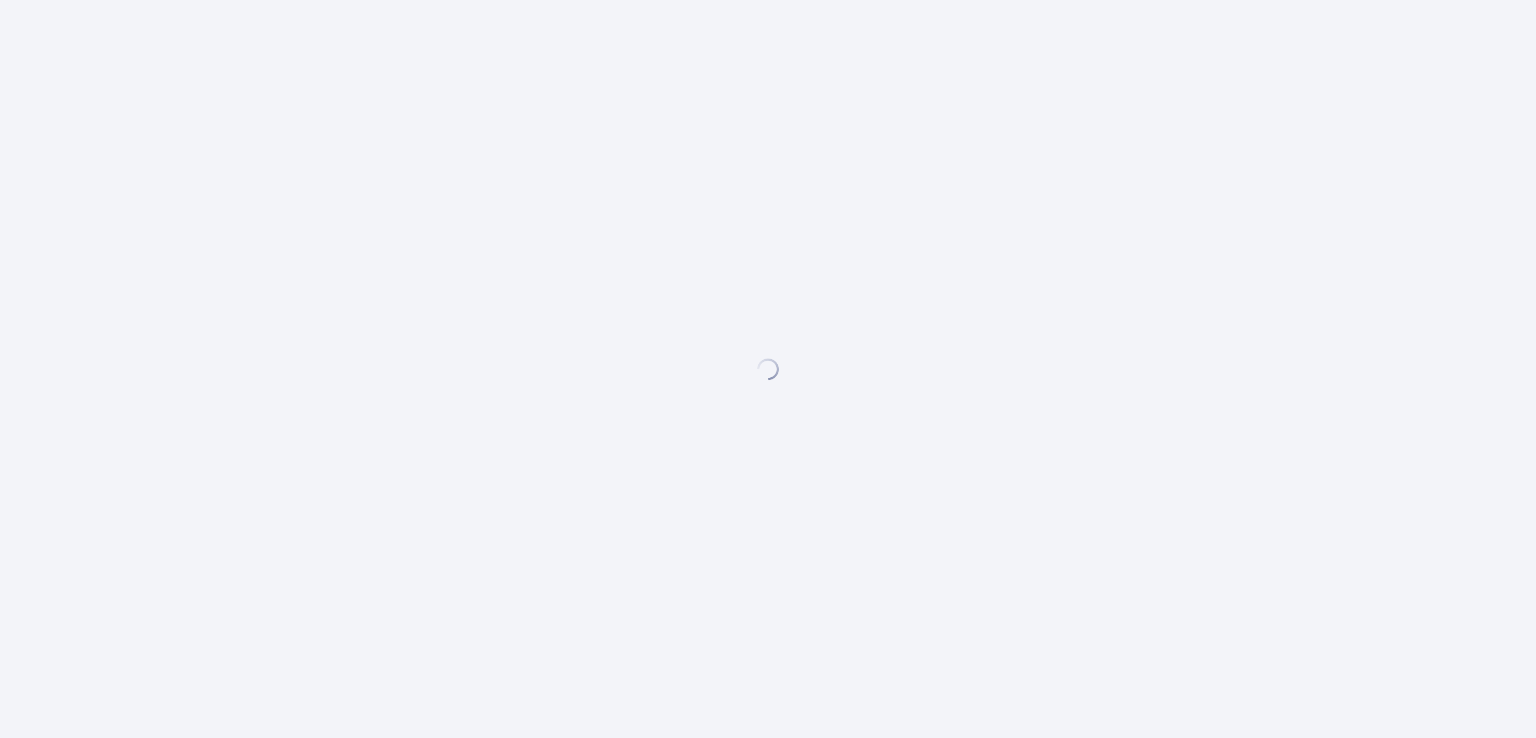 scroll, scrollTop: 0, scrollLeft: 0, axis: both 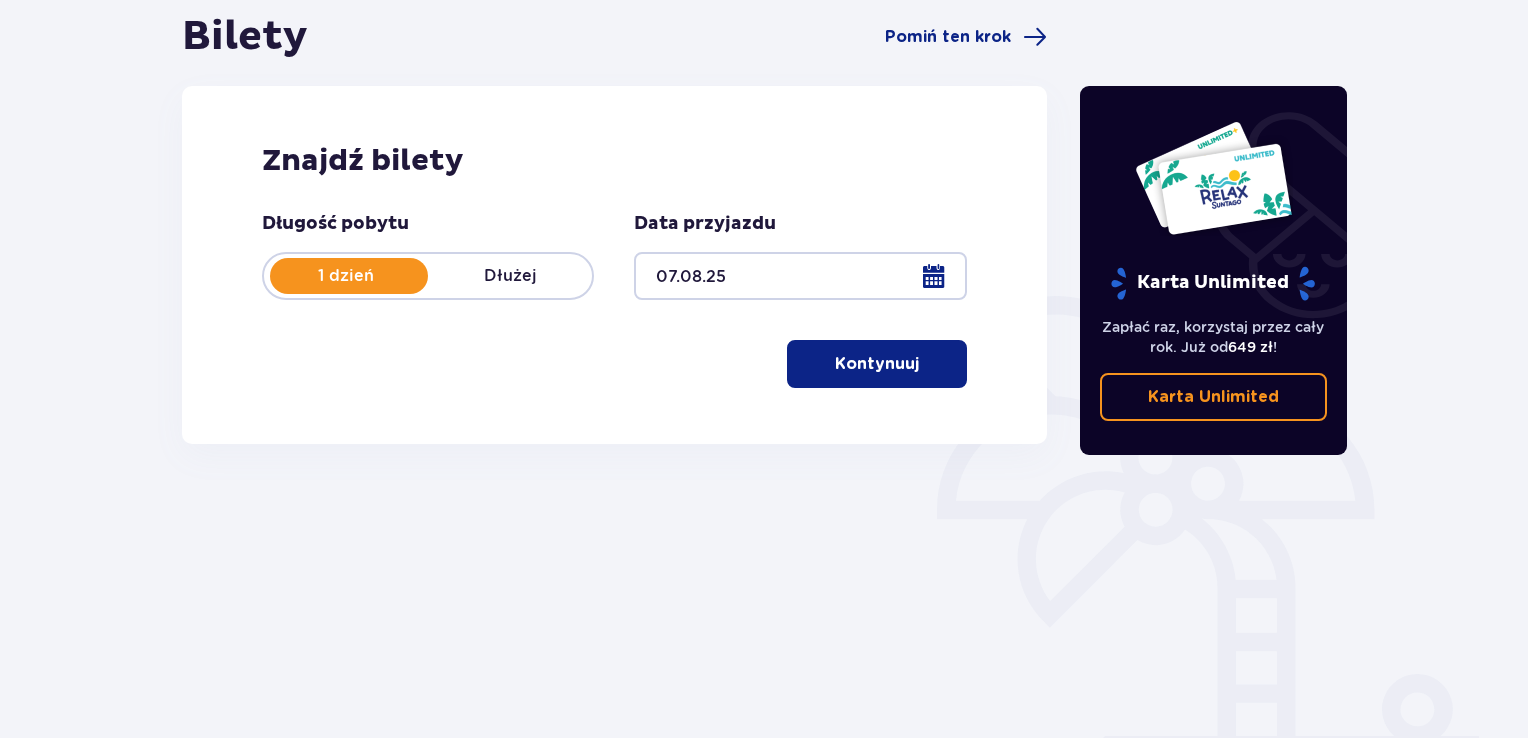 click on "Kontynuuj" at bounding box center (877, 364) 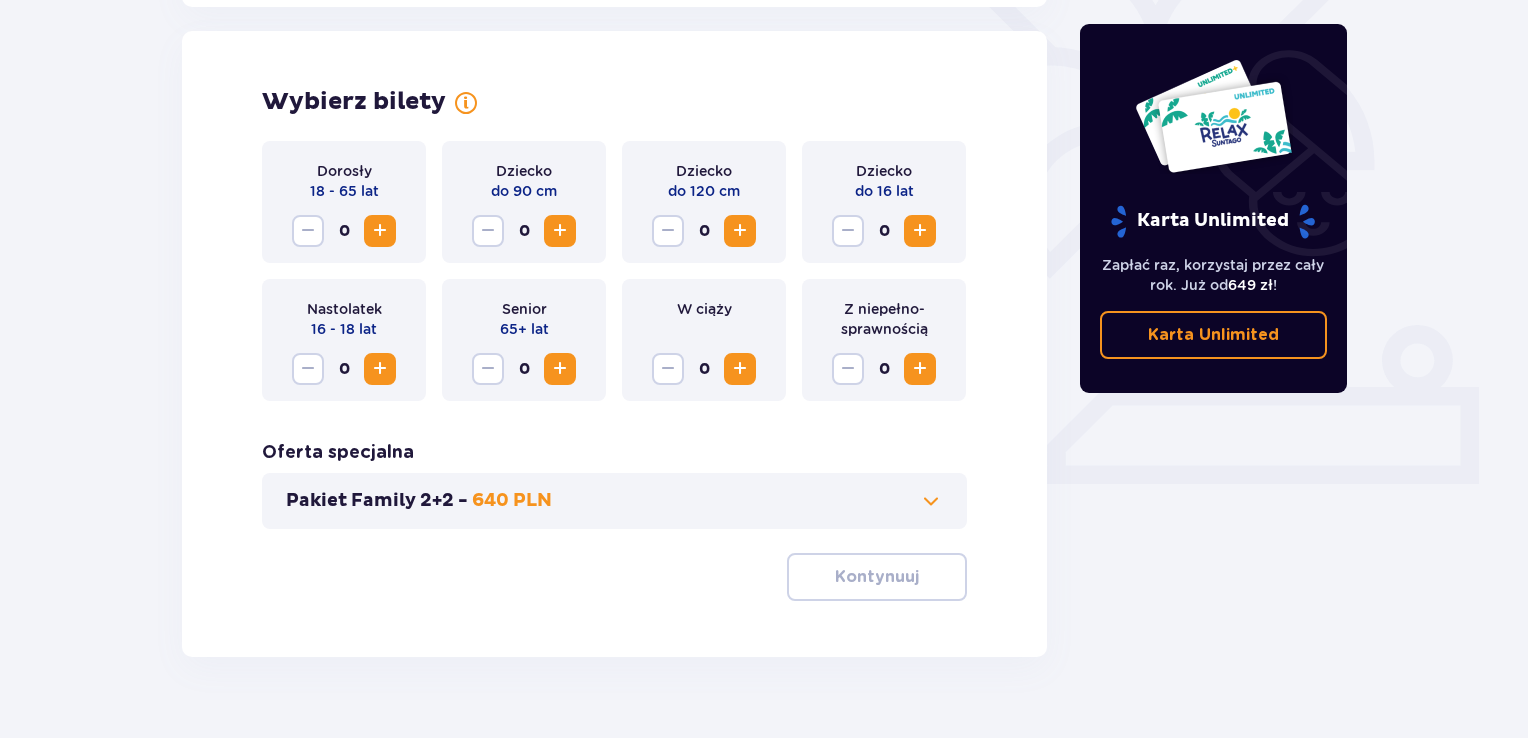scroll, scrollTop: 556, scrollLeft: 0, axis: vertical 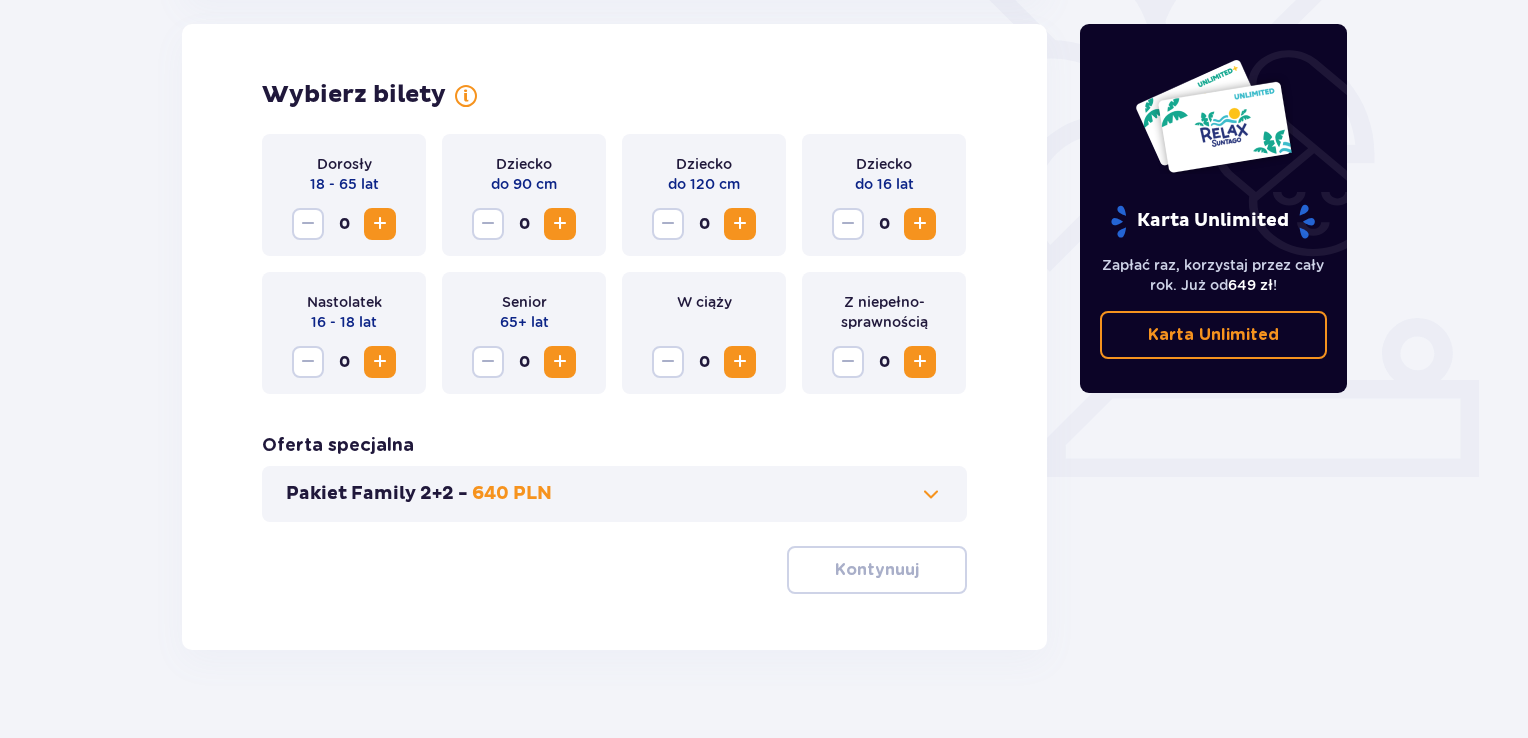 click at bounding box center (380, 224) 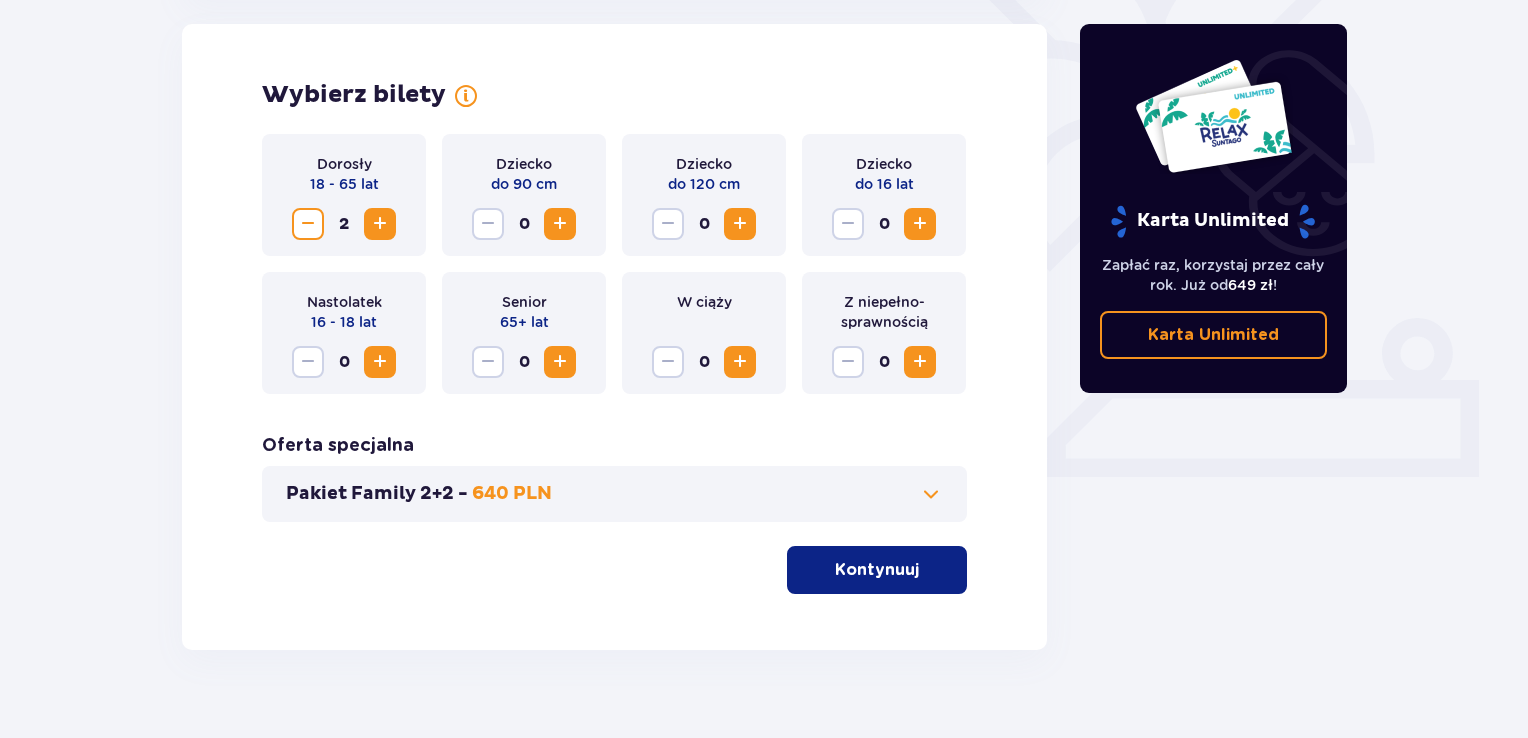 click at bounding box center [920, 224] 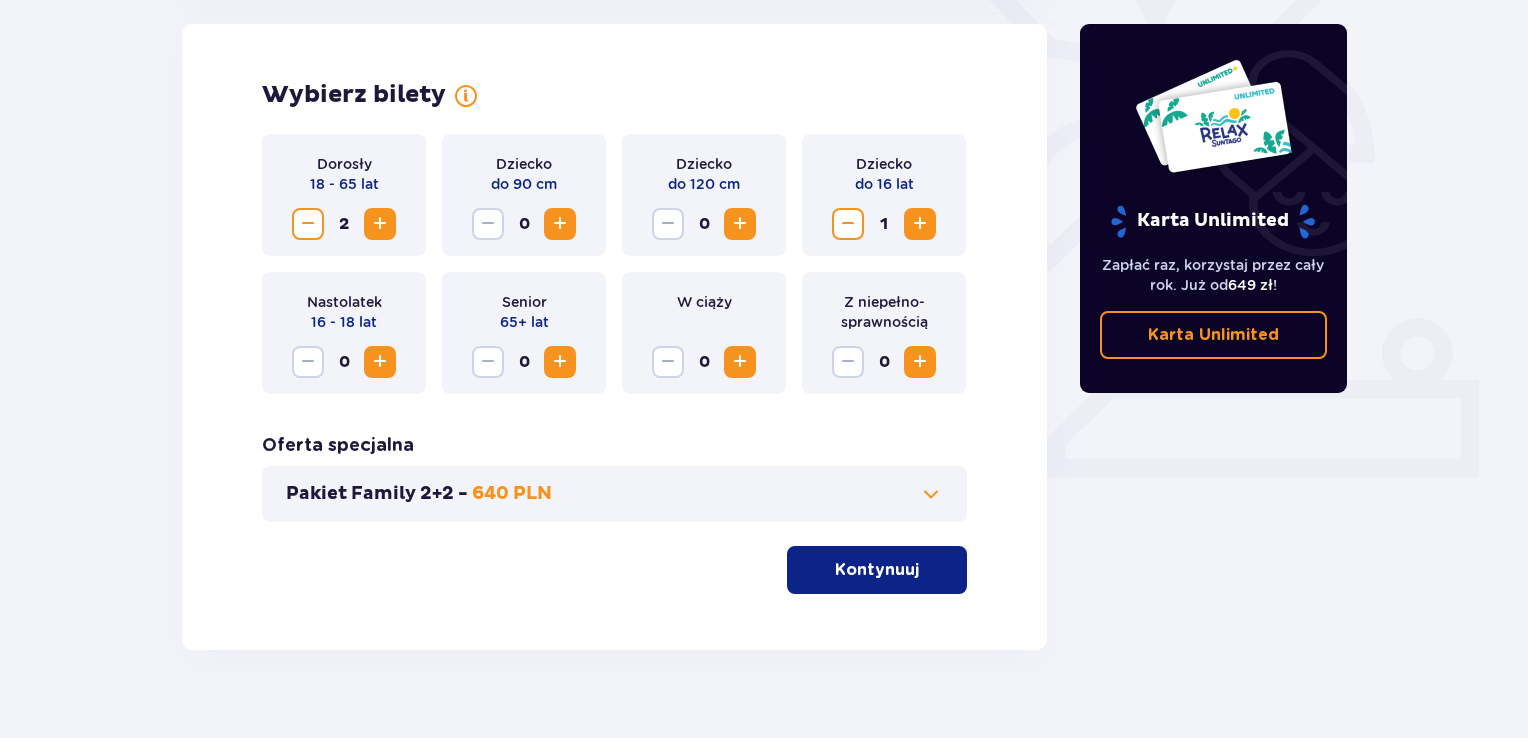 click on "Kontynuuj" at bounding box center (877, 570) 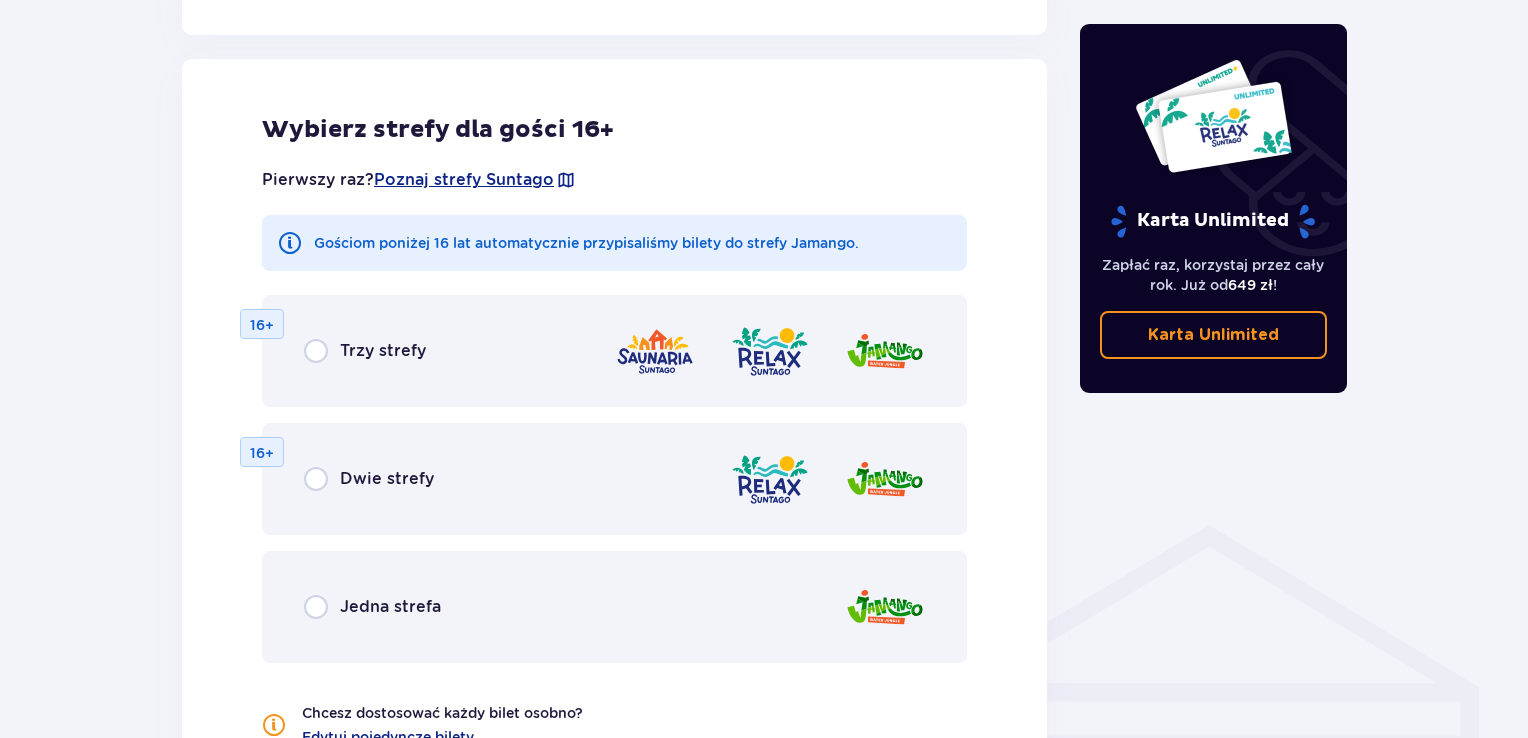 scroll, scrollTop: 1110, scrollLeft: 0, axis: vertical 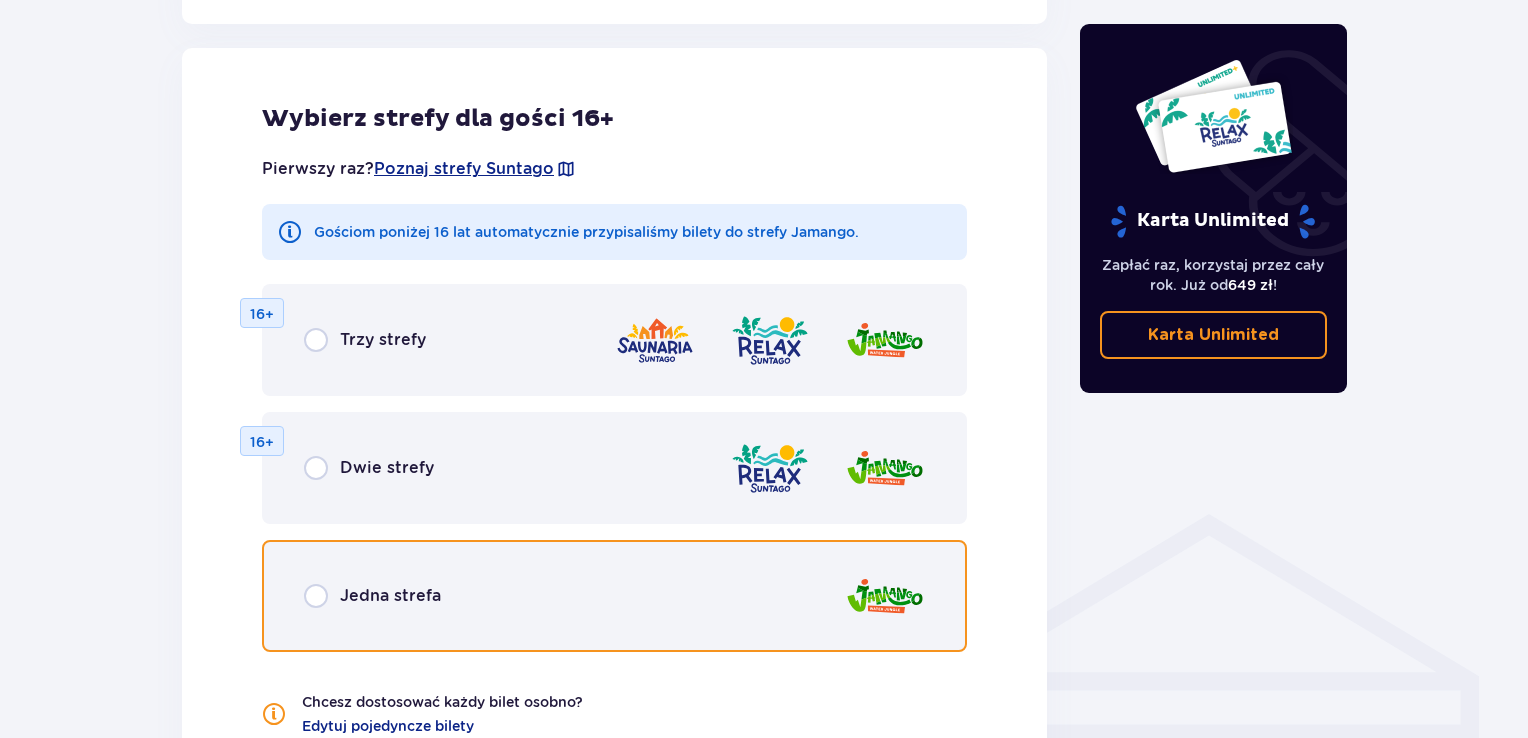click at bounding box center [316, 596] 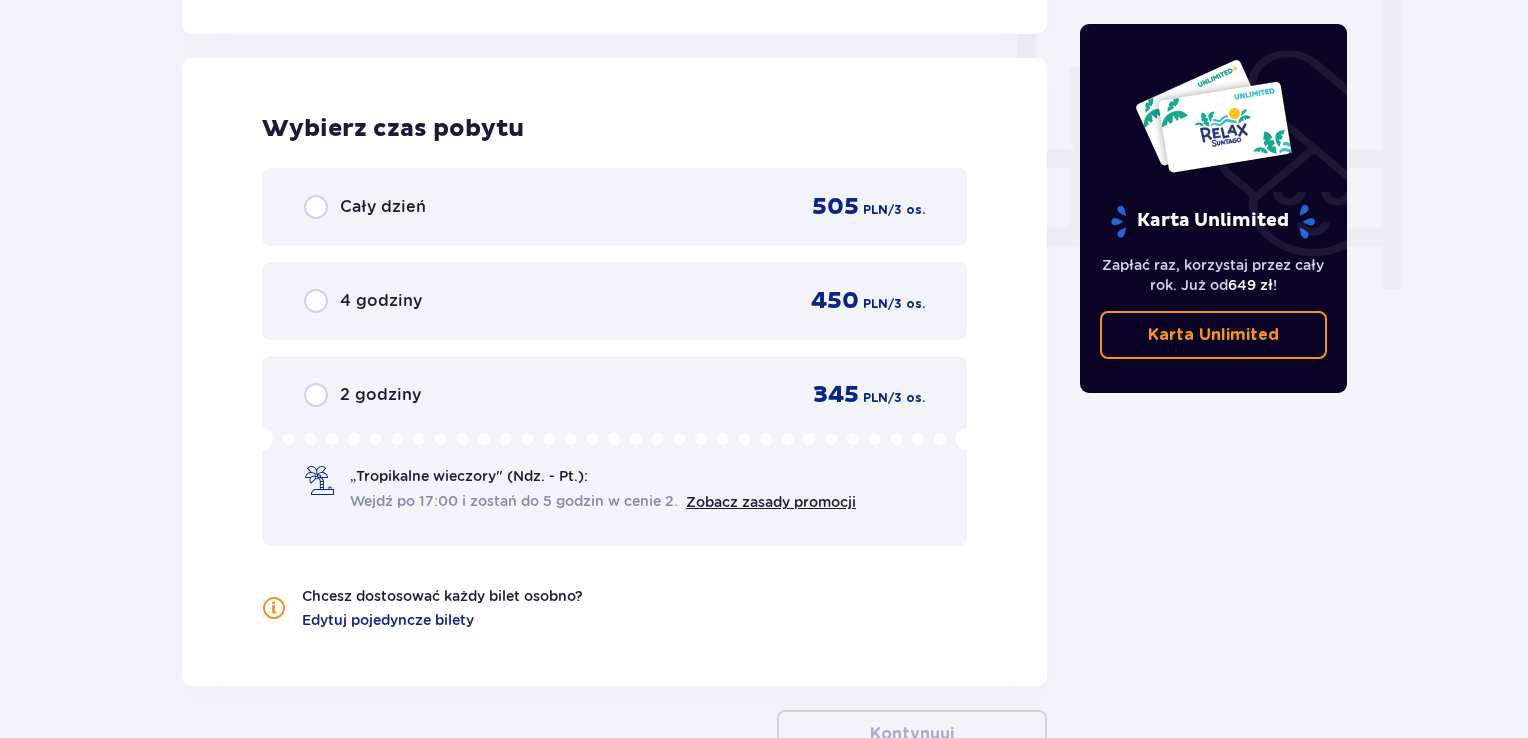 scroll, scrollTop: 1878, scrollLeft: 0, axis: vertical 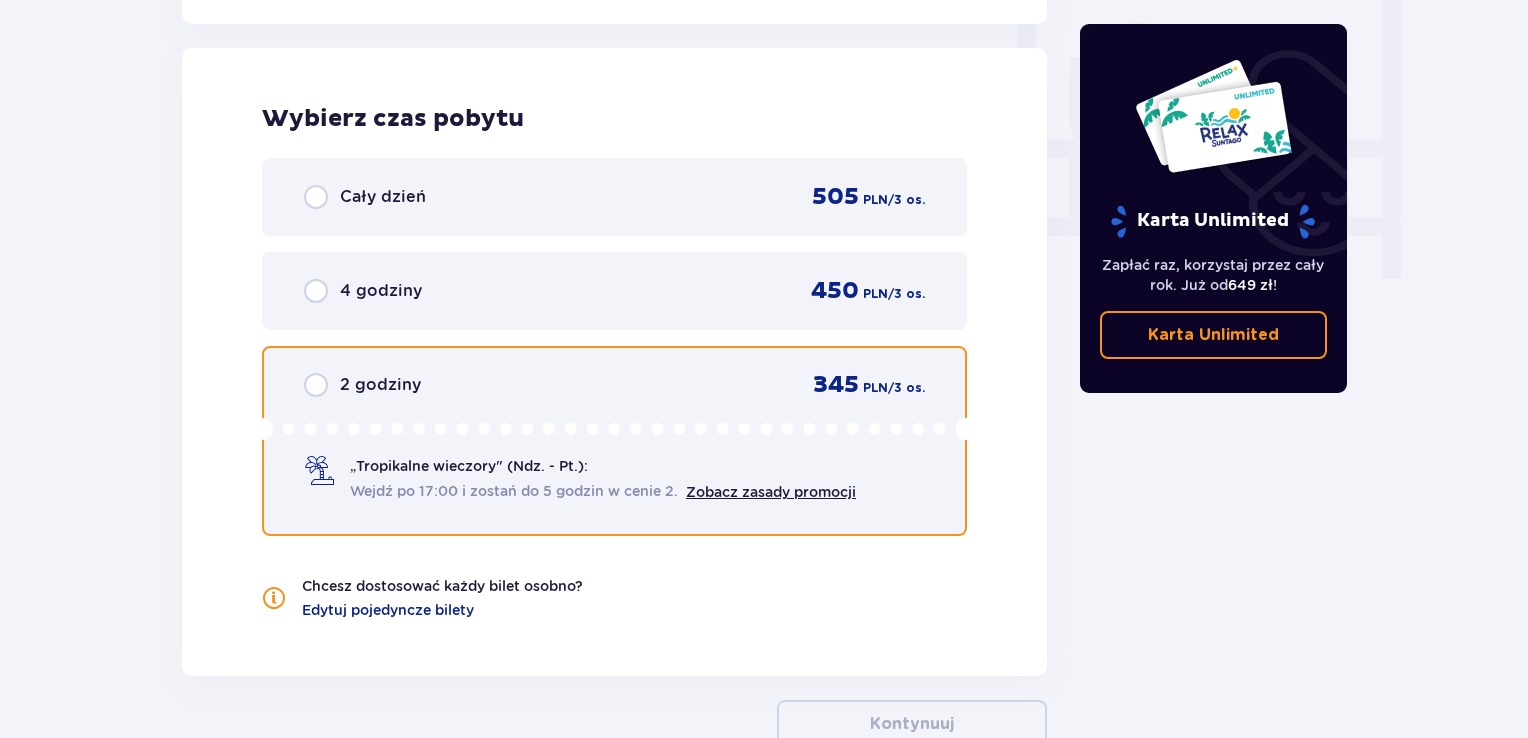 click at bounding box center [316, 385] 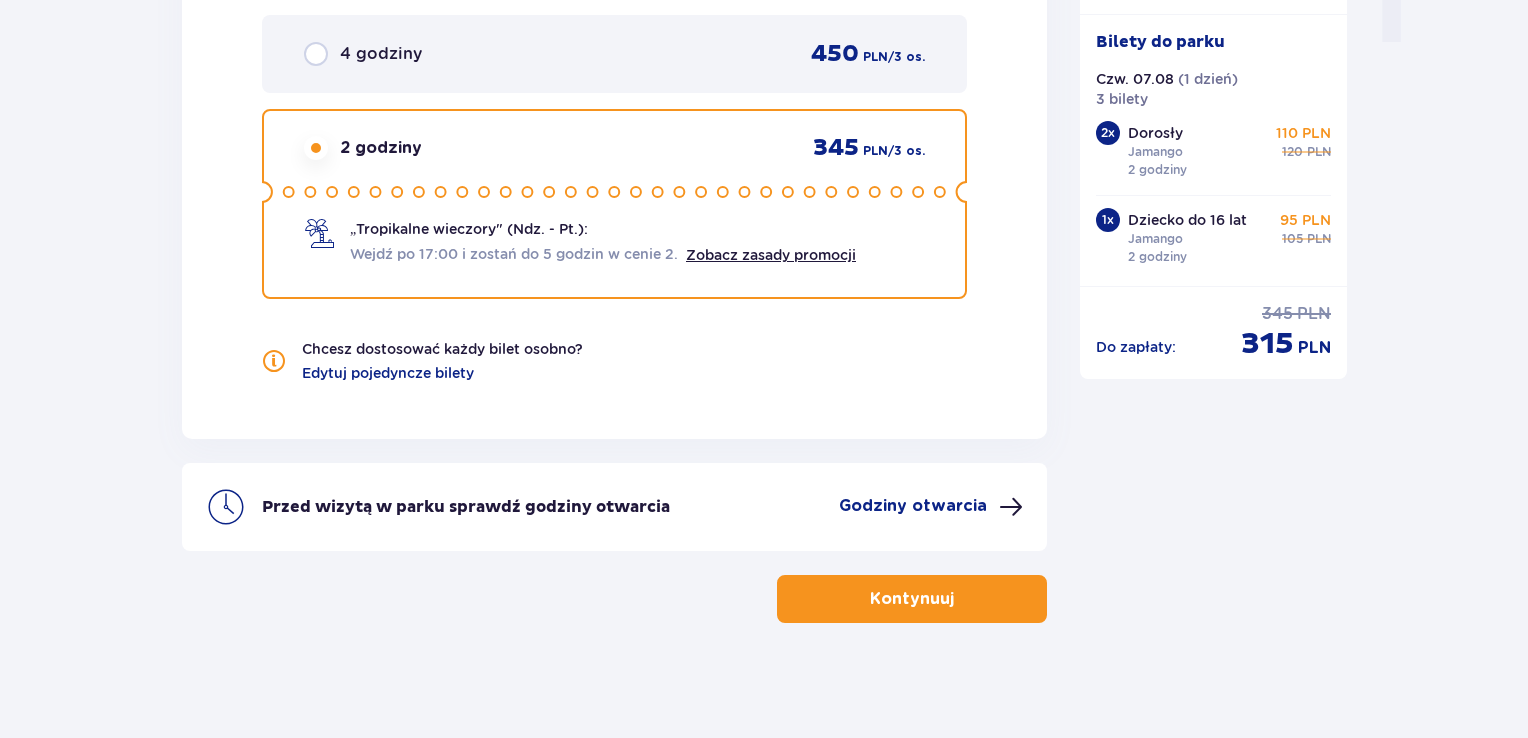 scroll, scrollTop: 2118, scrollLeft: 0, axis: vertical 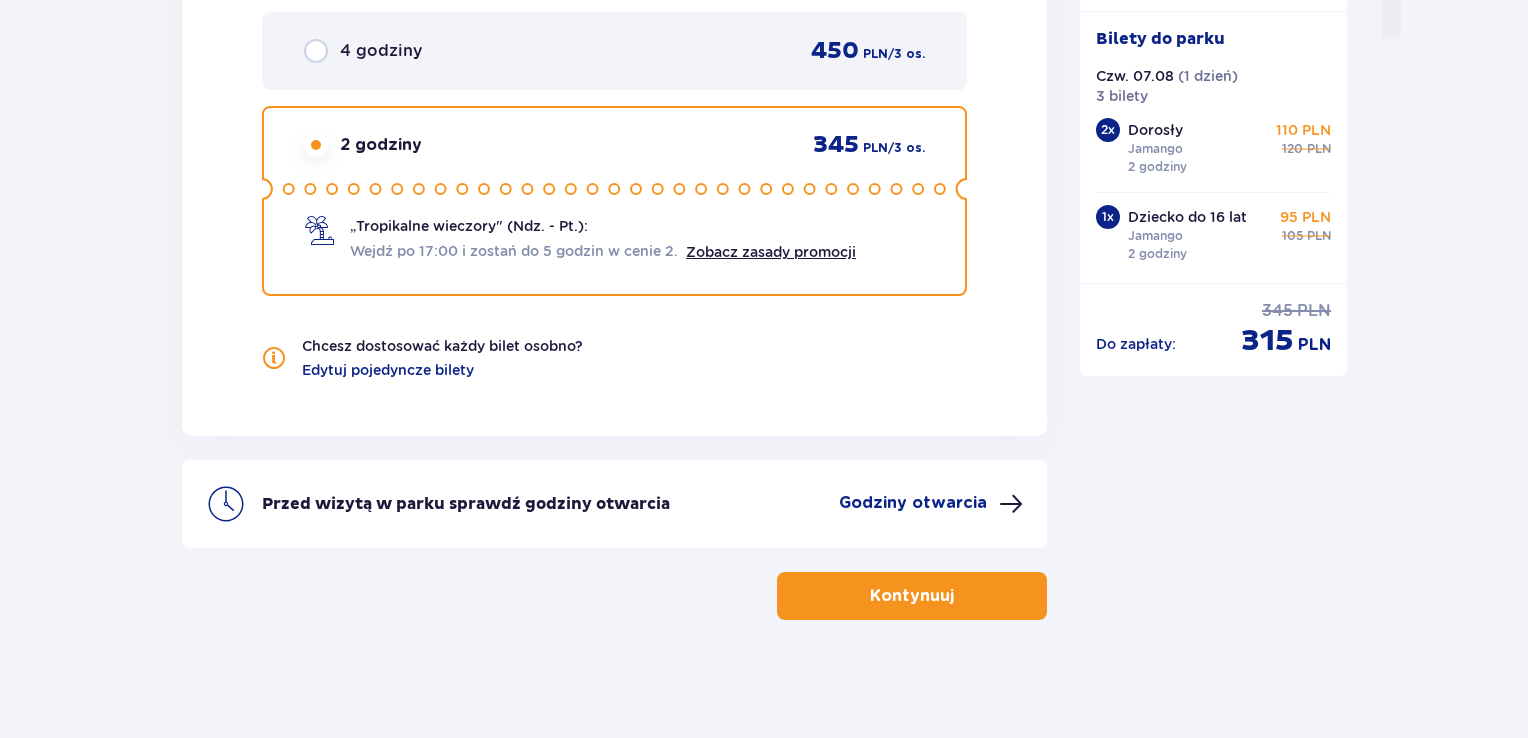 click at bounding box center (958, 596) 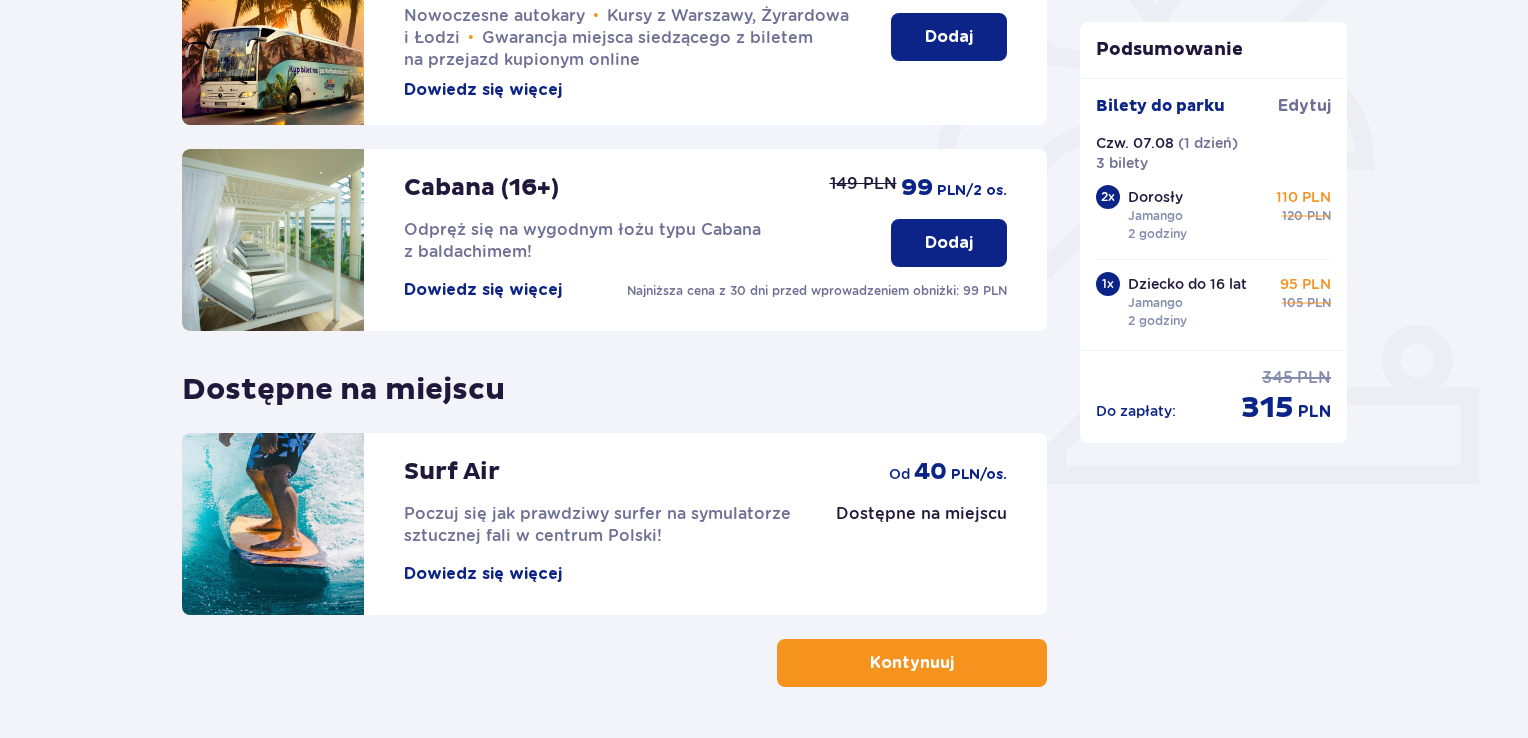 scroll, scrollTop: 600, scrollLeft: 0, axis: vertical 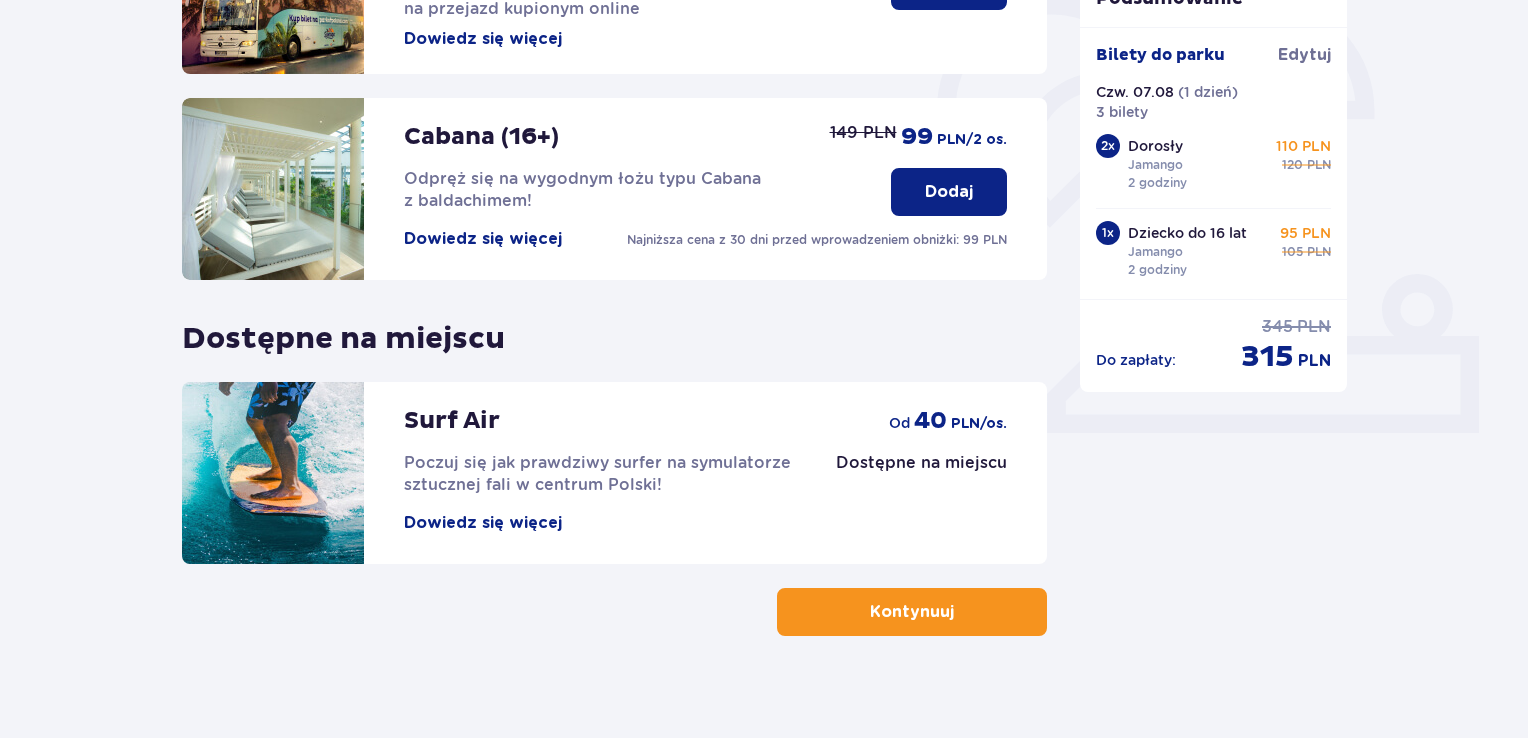 click at bounding box center [958, 612] 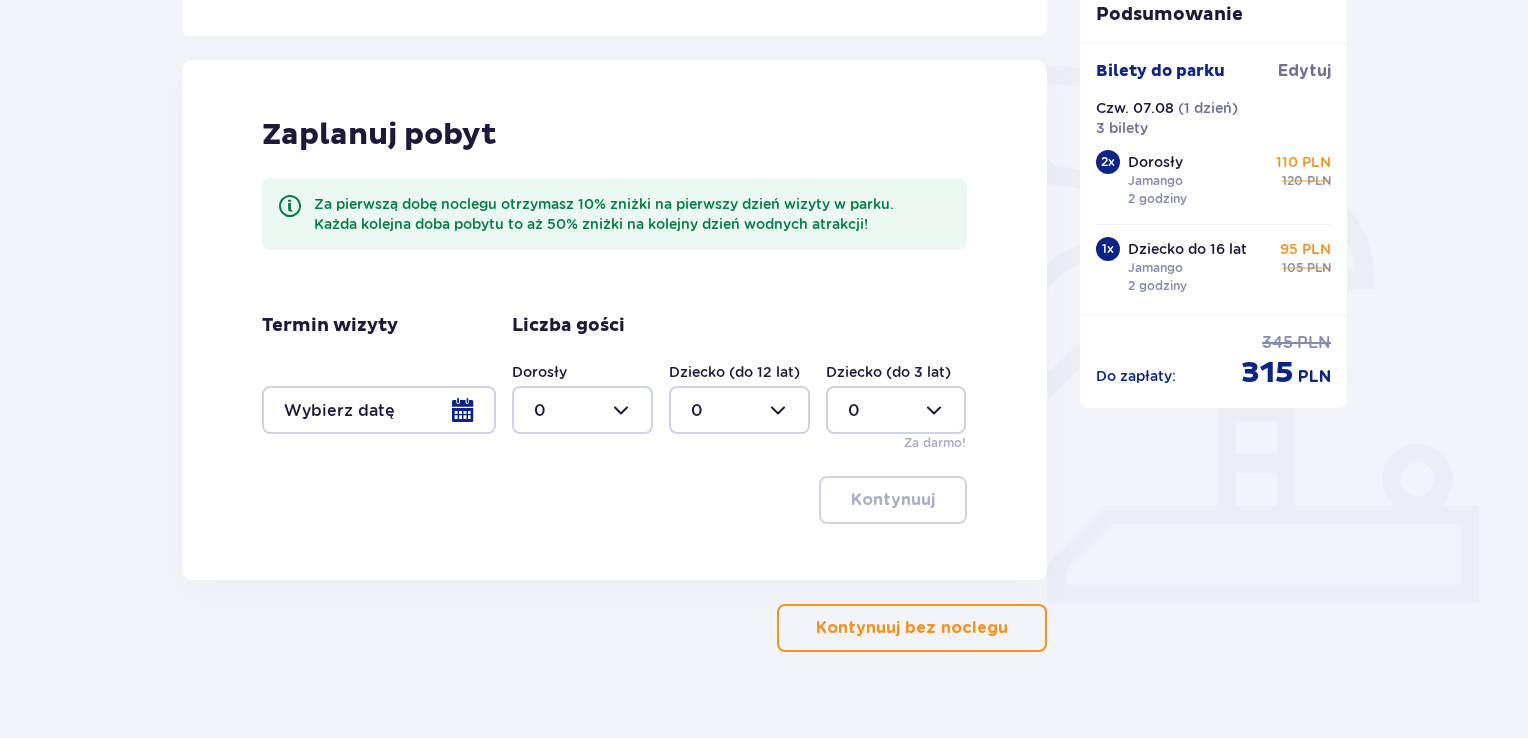 scroll, scrollTop: 464, scrollLeft: 0, axis: vertical 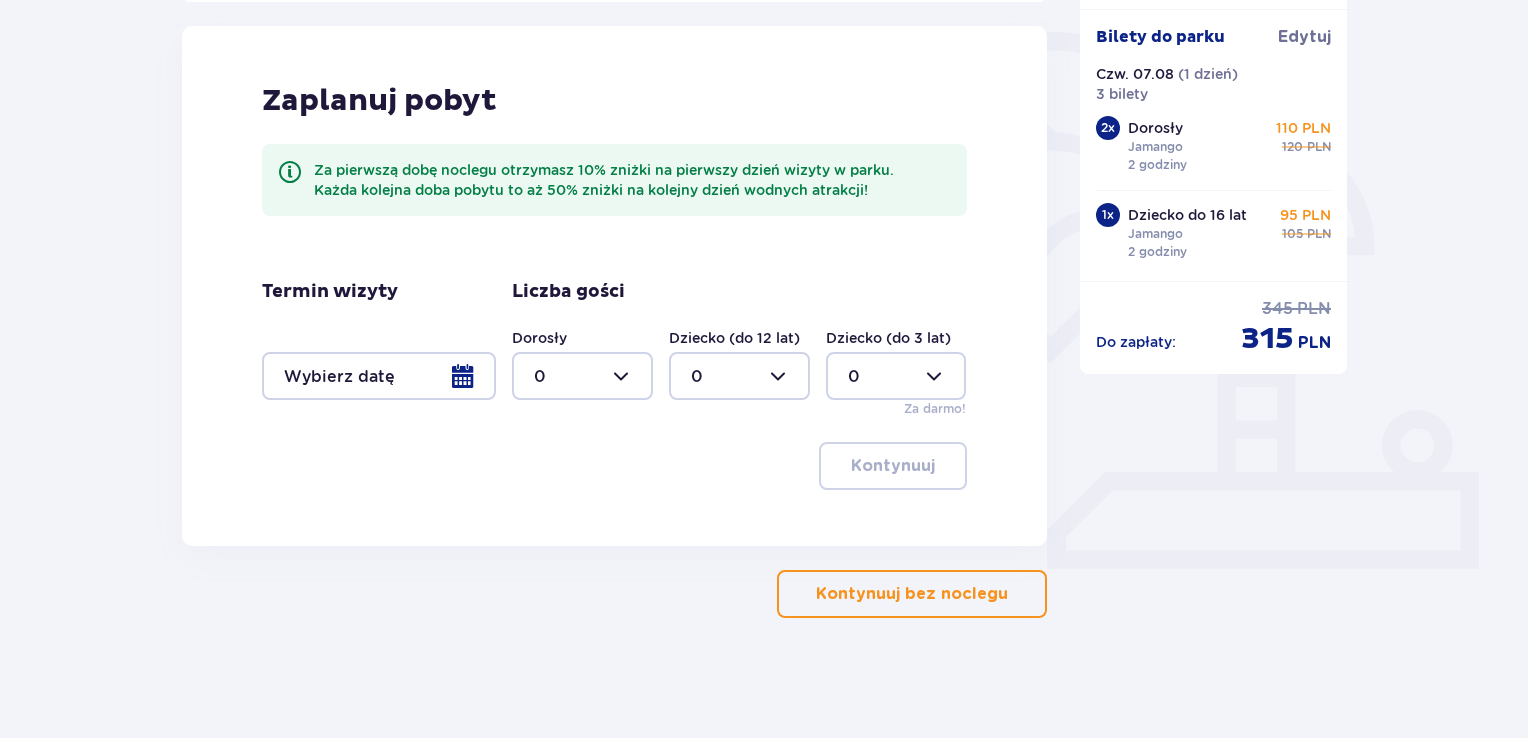 click on "Kontynuuj bez noclegu" at bounding box center (912, 594) 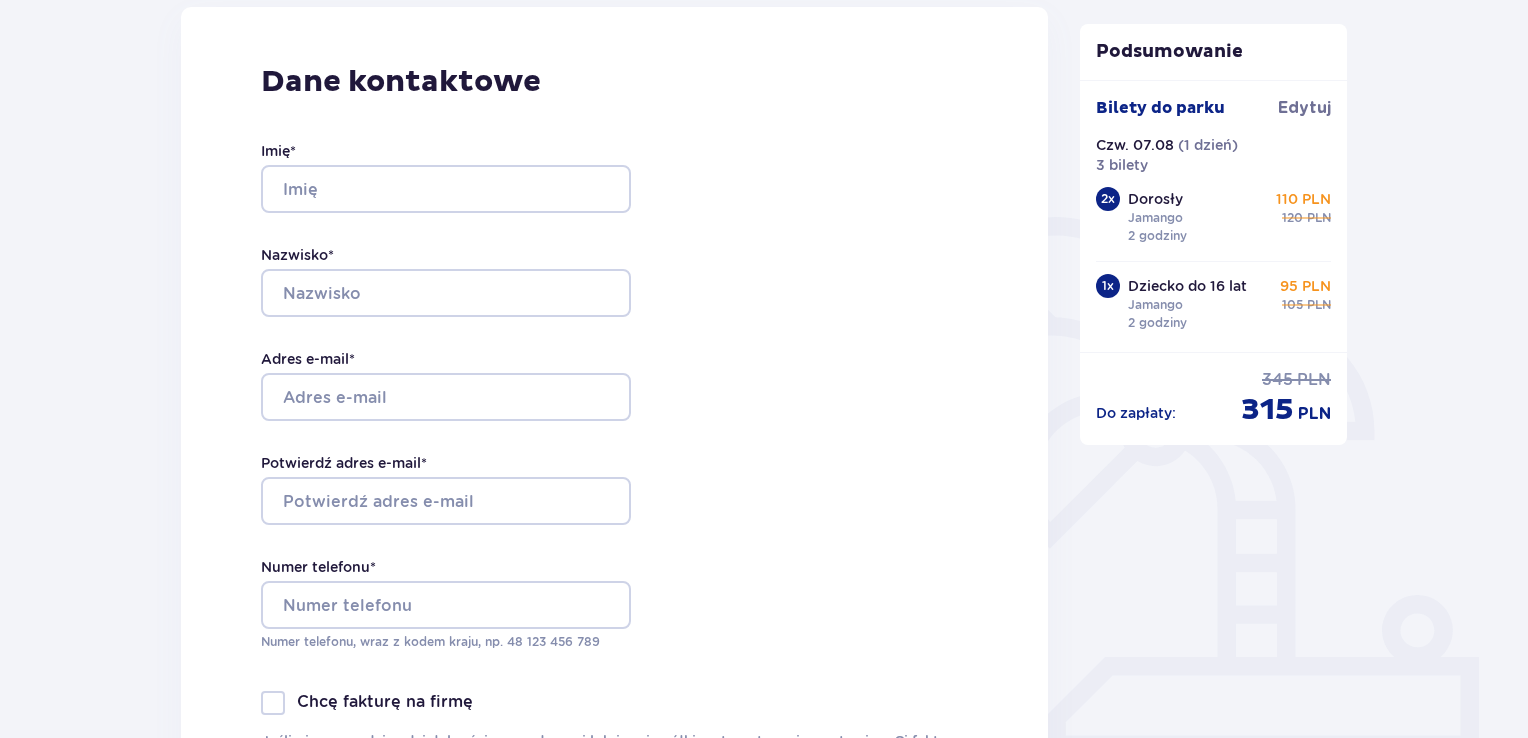 scroll, scrollTop: 300, scrollLeft: 0, axis: vertical 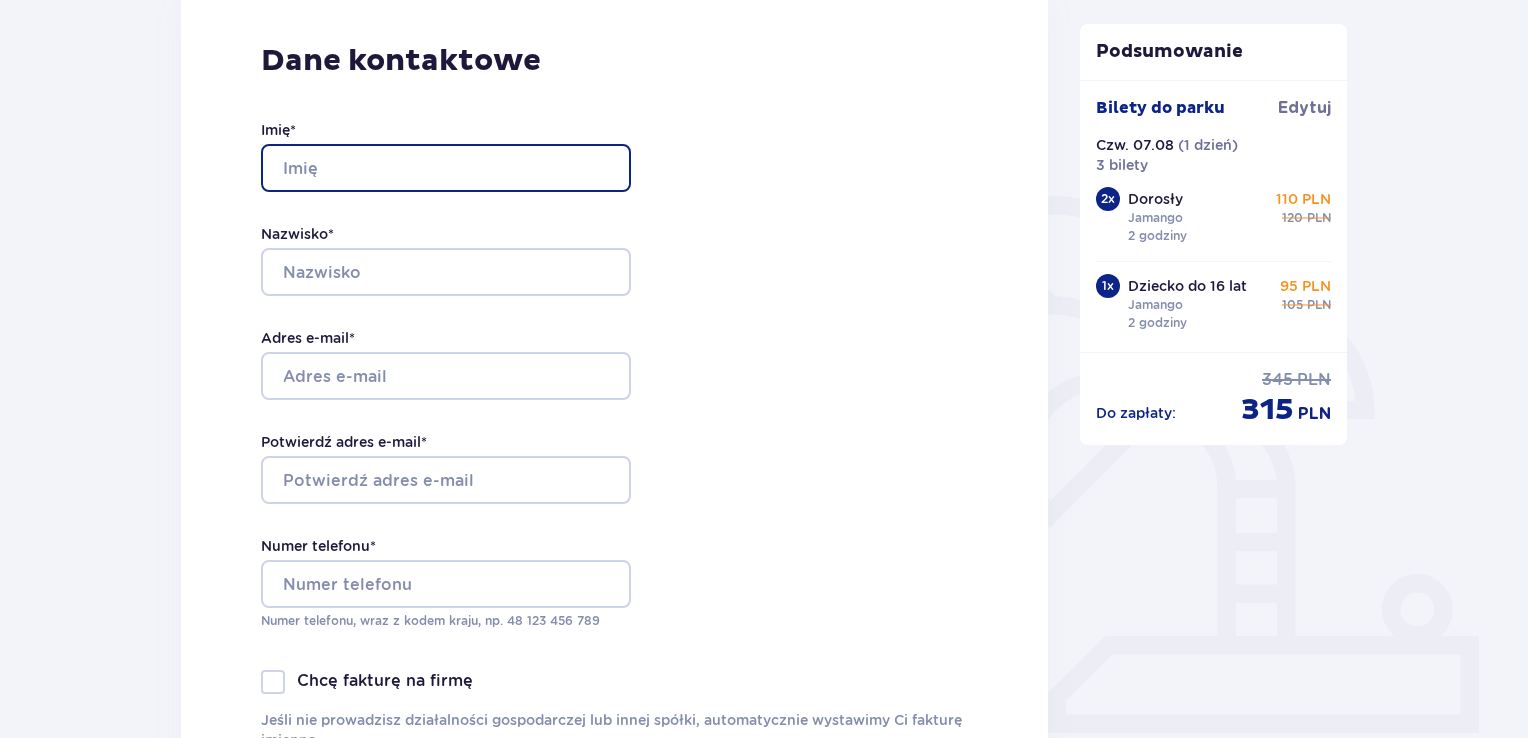 click on "Imię *" at bounding box center (446, 168) 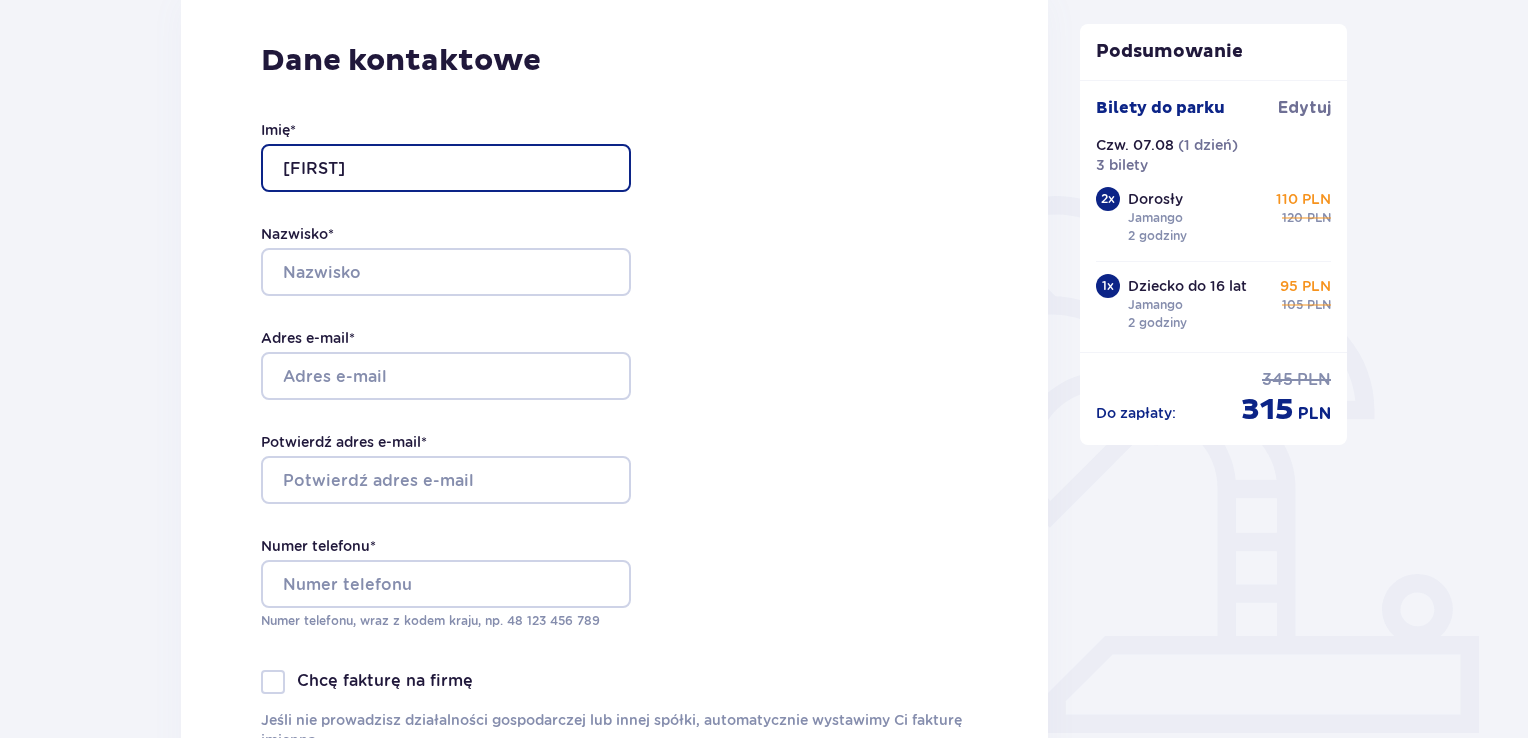 drag, startPoint x: 308, startPoint y: 162, endPoint x: 316, endPoint y: 175, distance: 15.264338 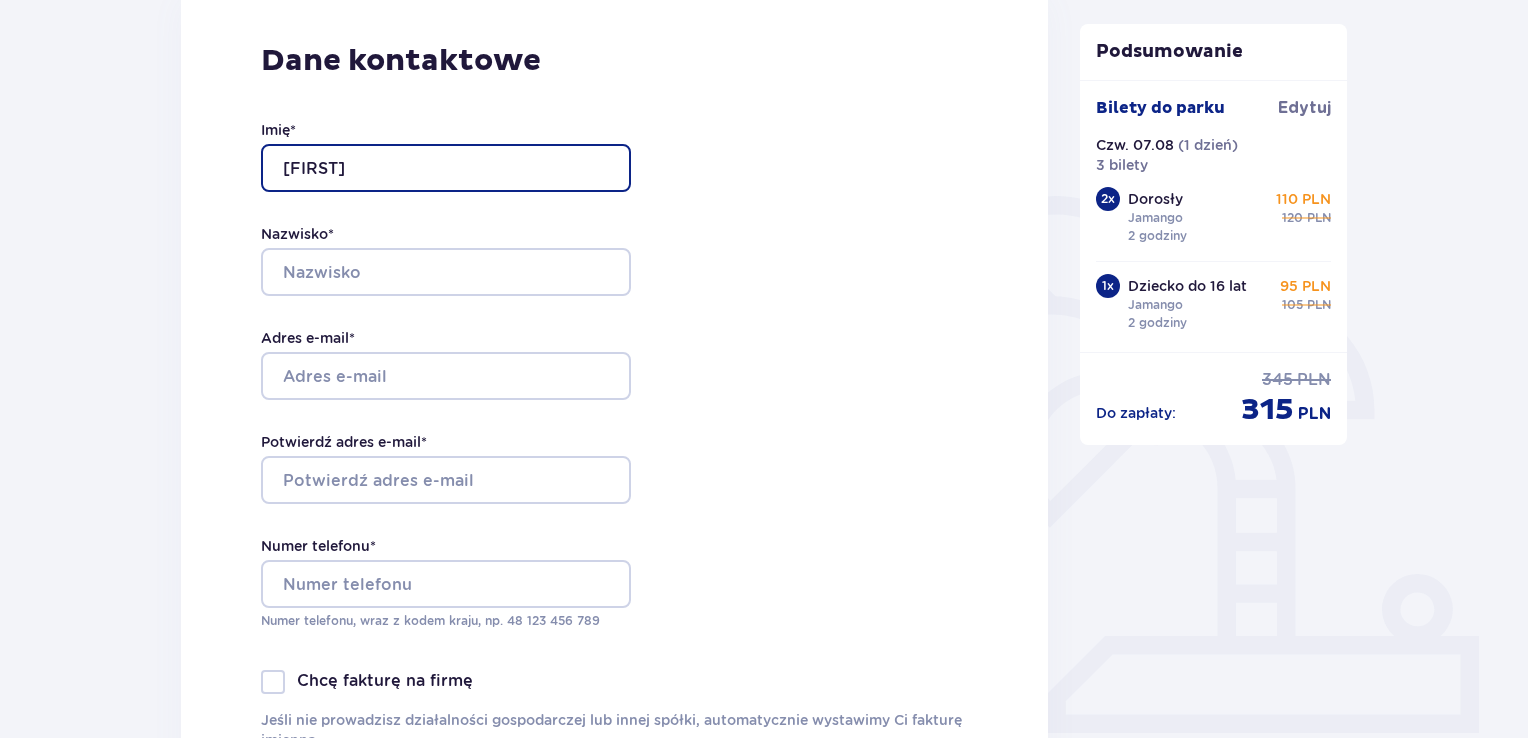type on "Marcin" 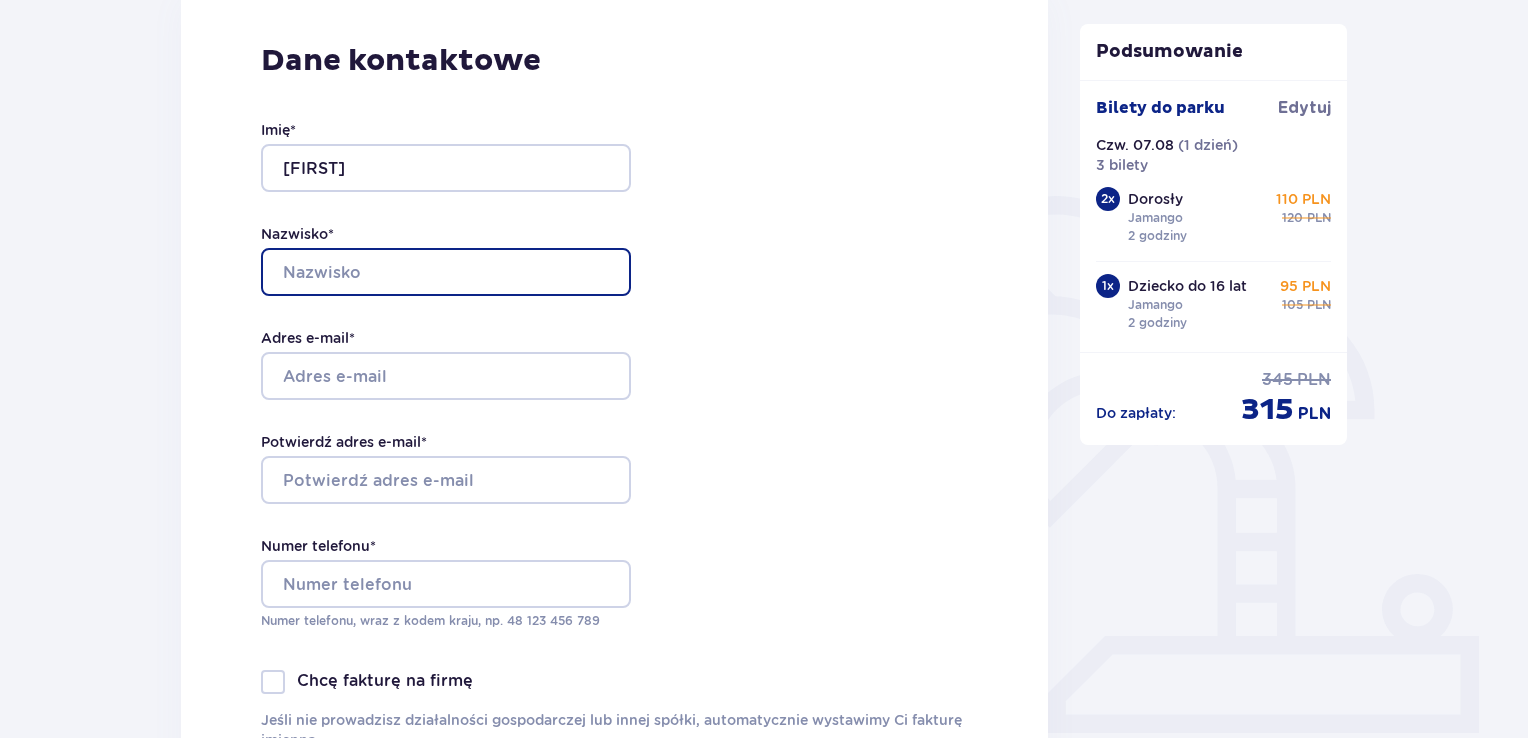 click on "Nazwisko *" at bounding box center [446, 272] 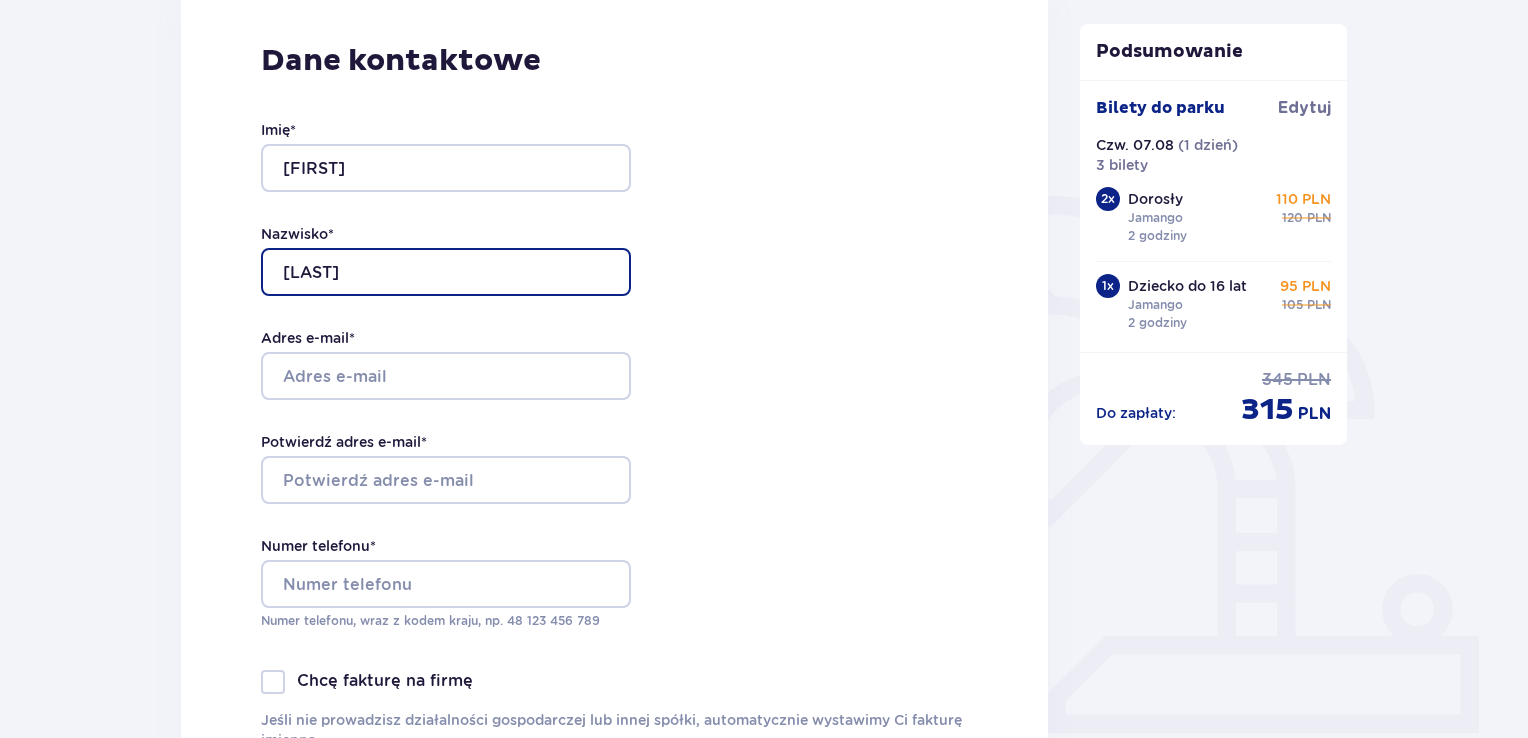 type on "Proczek" 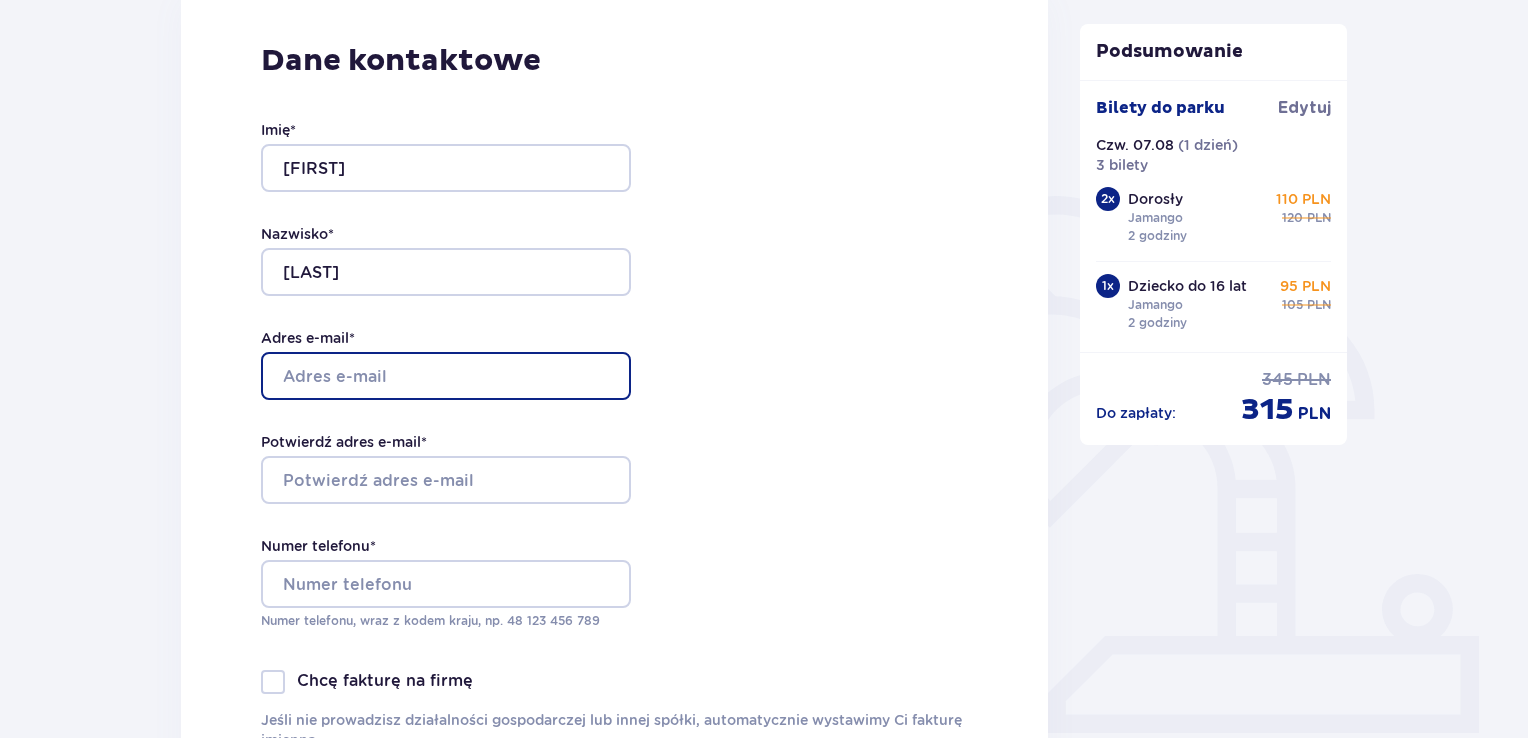 click on "Adres e-mail *" at bounding box center [446, 376] 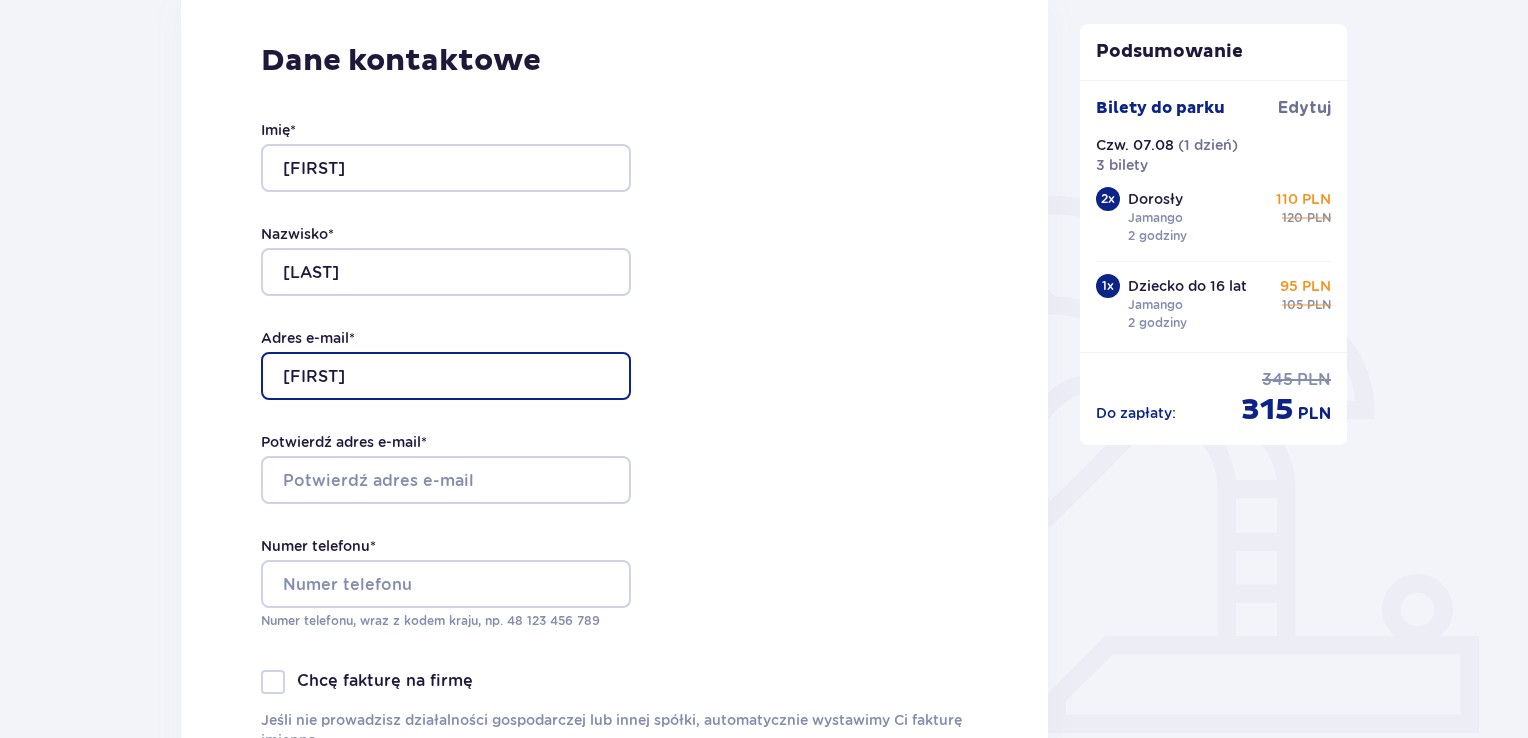 type on "[NAME]@[DOMAIN]" 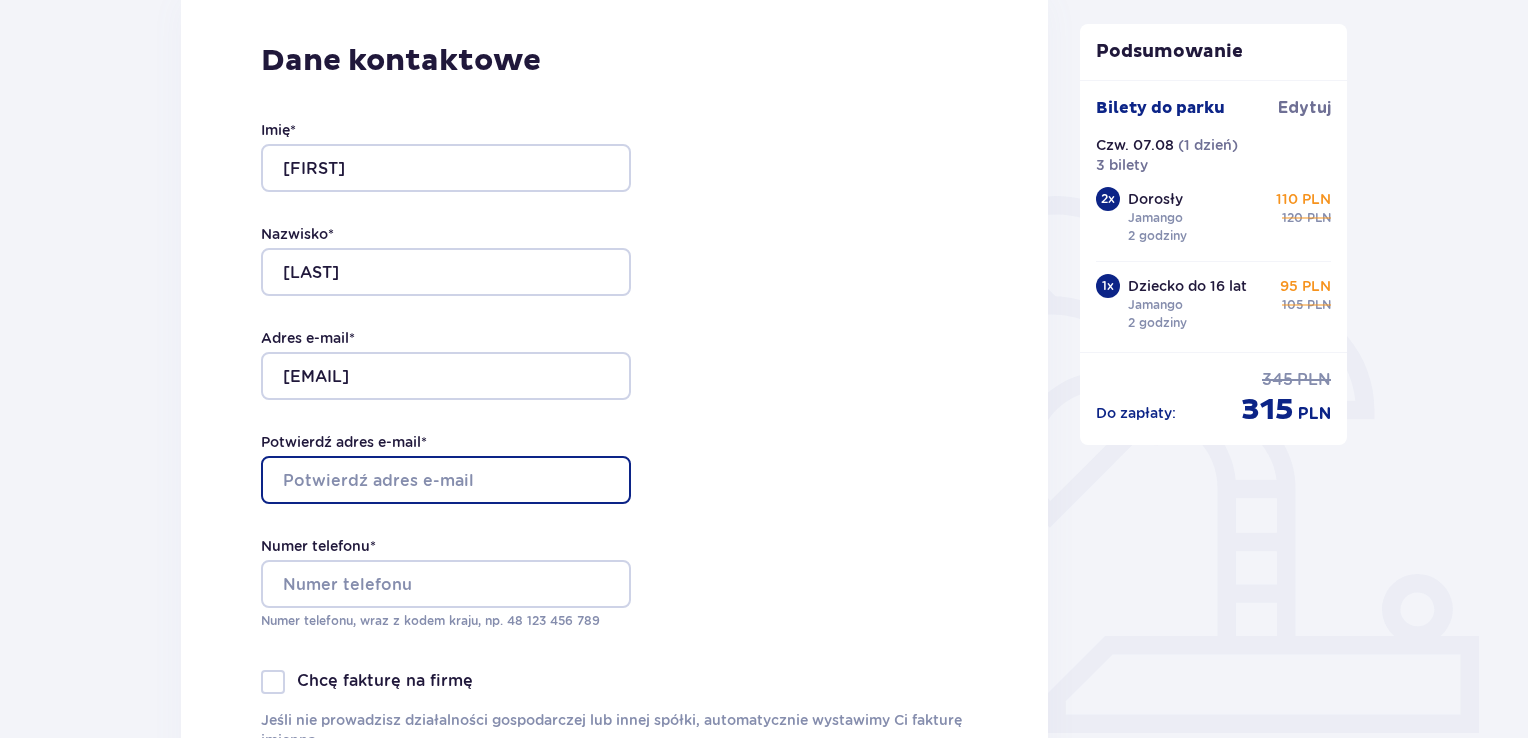 click on "Potwierdź adres e-mail *" at bounding box center (446, 480) 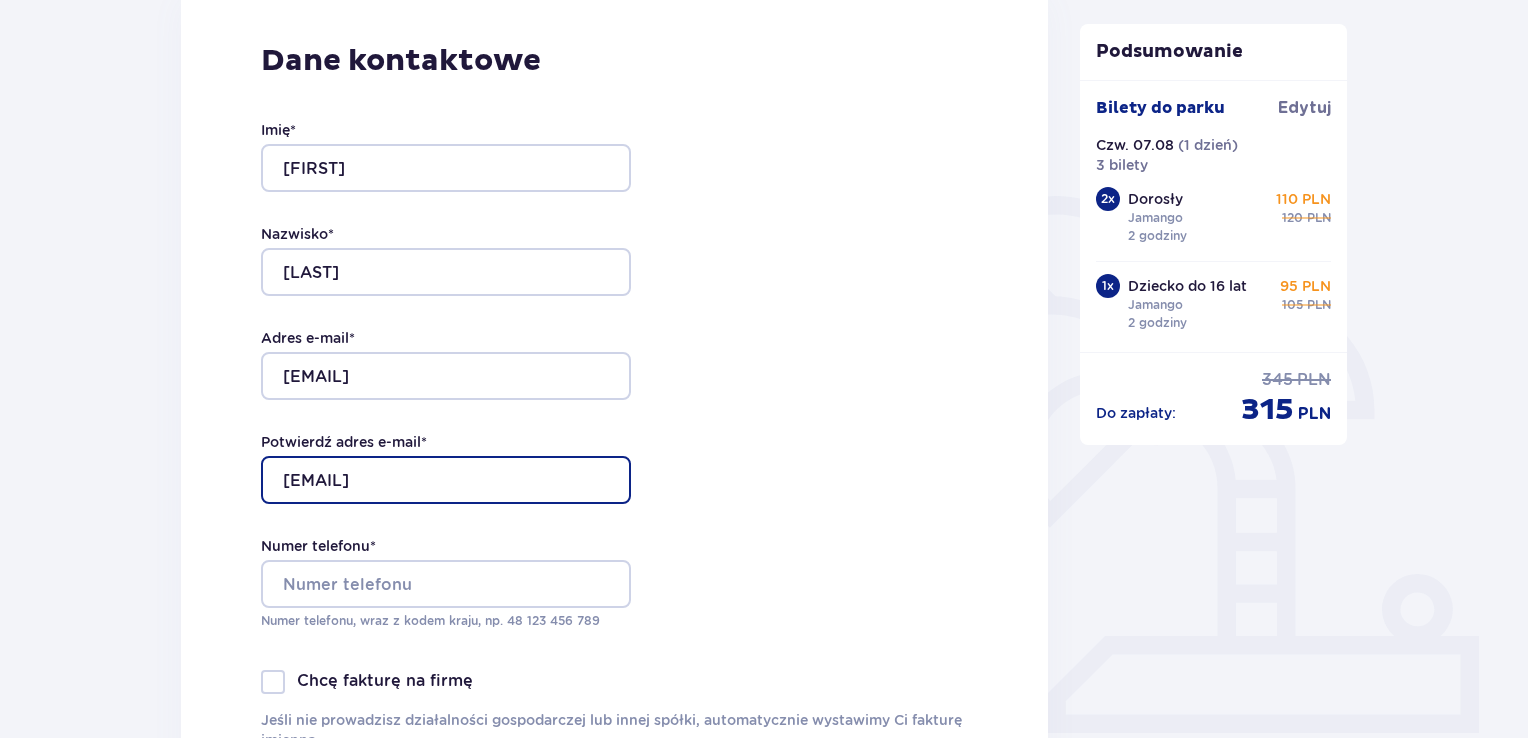 type on "[NAME]@[DOMAIN]" 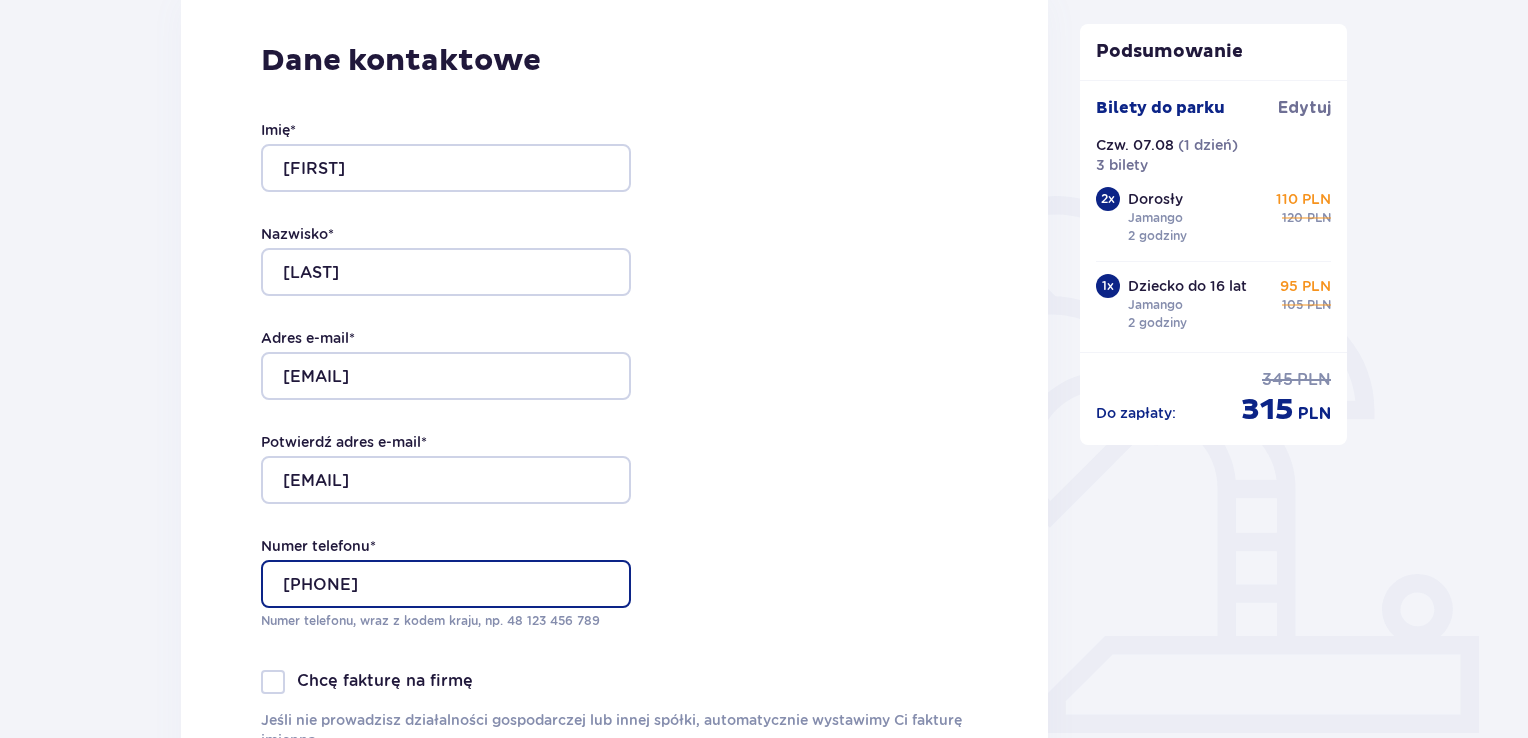 drag, startPoint x: 453, startPoint y: 578, endPoint x: 182, endPoint y: 573, distance: 271.0461 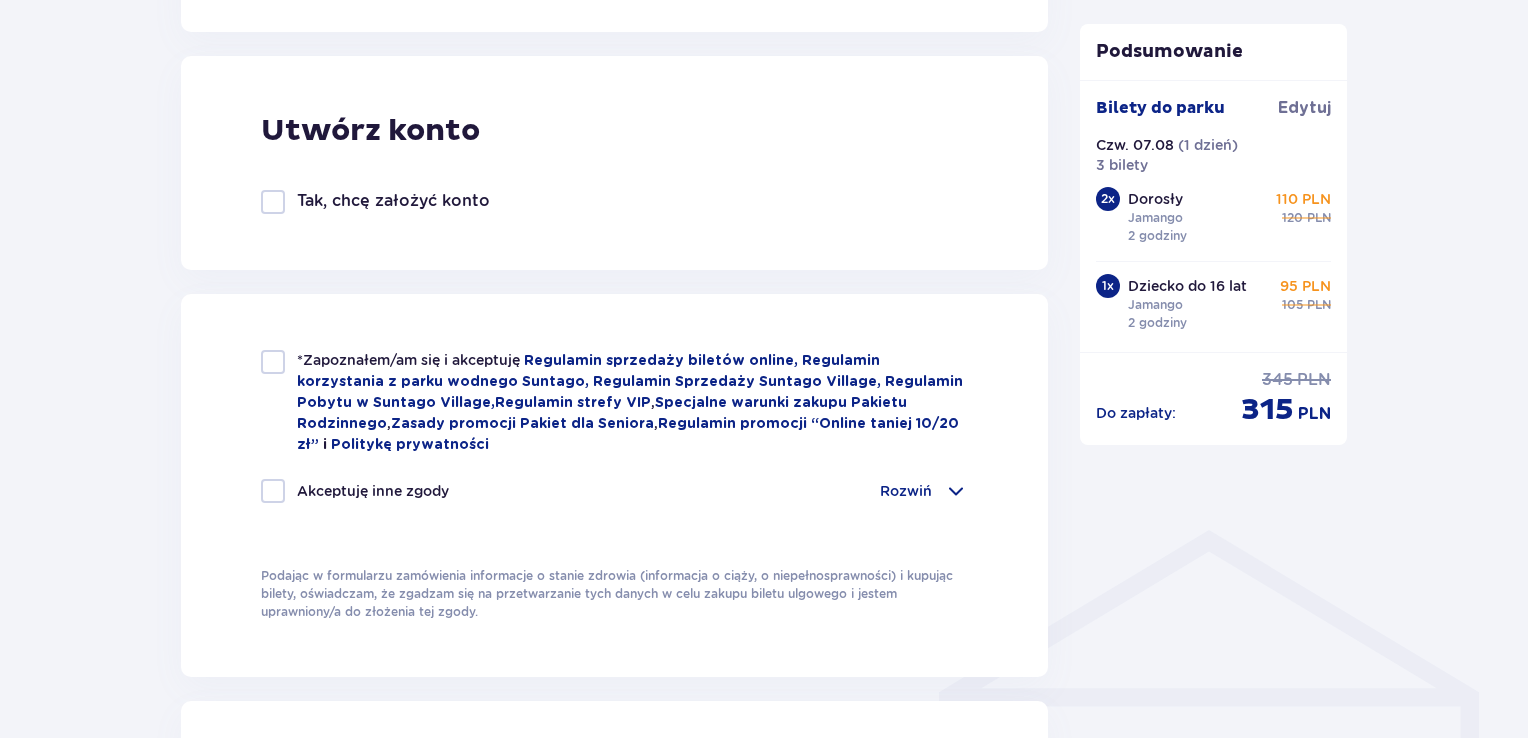 scroll, scrollTop: 1100, scrollLeft: 0, axis: vertical 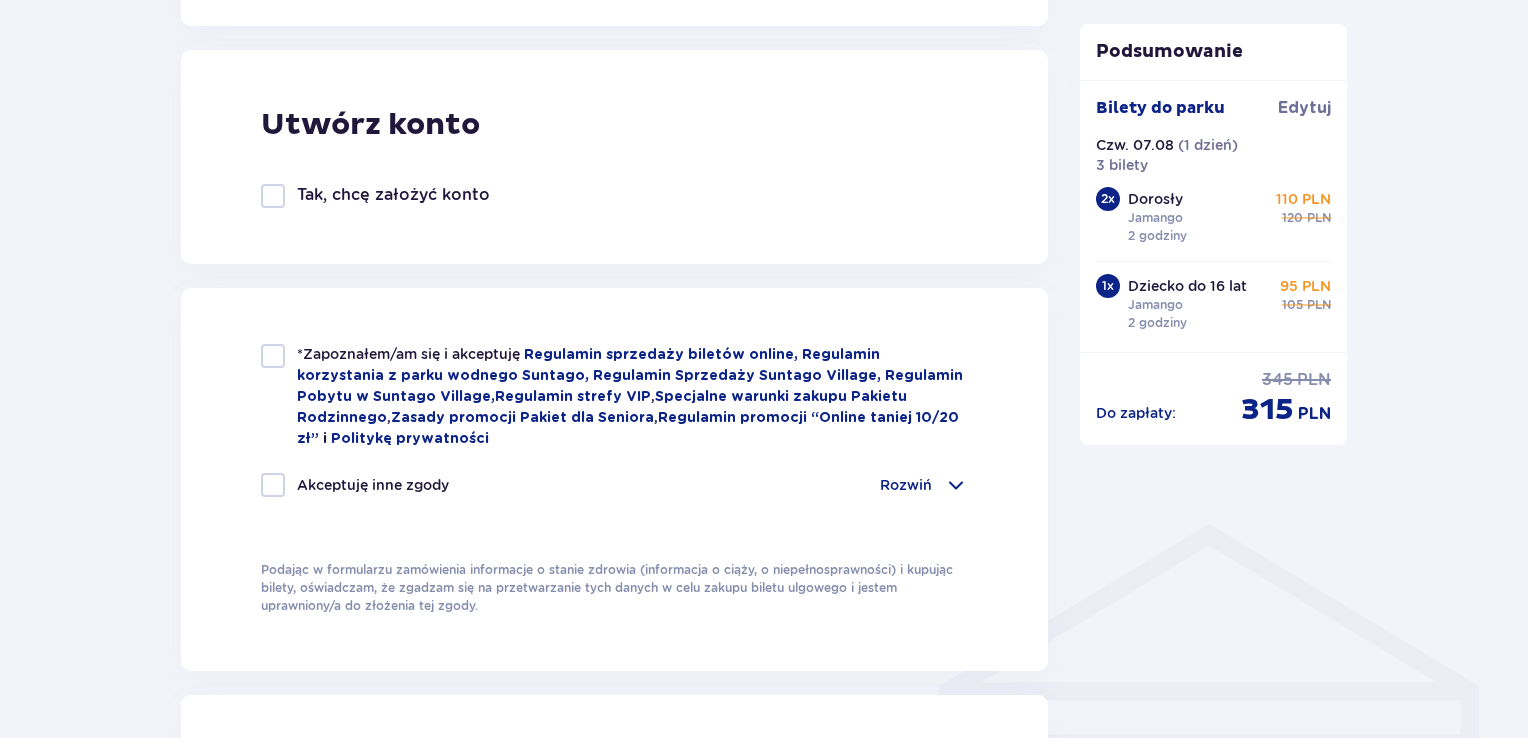 type on "666822254" 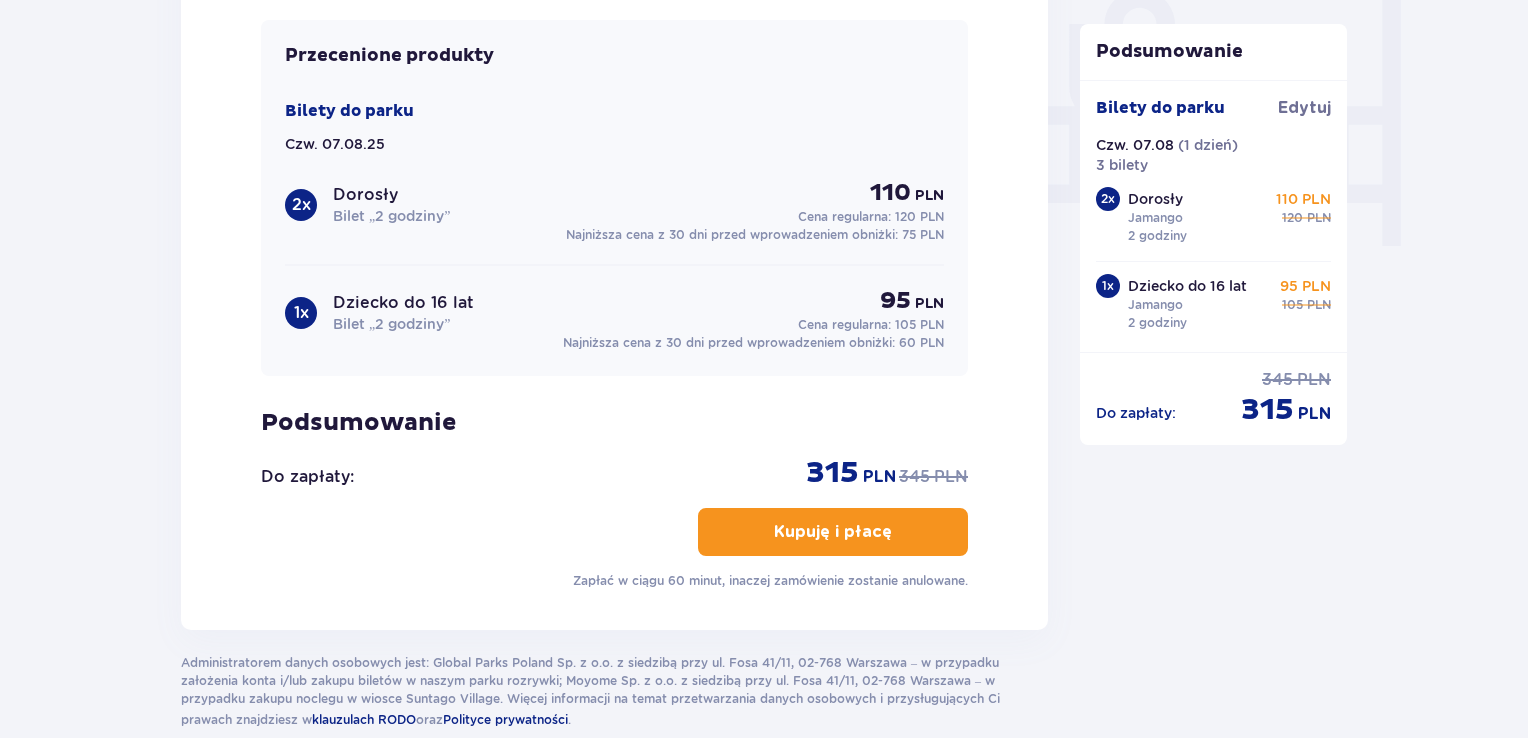 scroll, scrollTop: 1918, scrollLeft: 0, axis: vertical 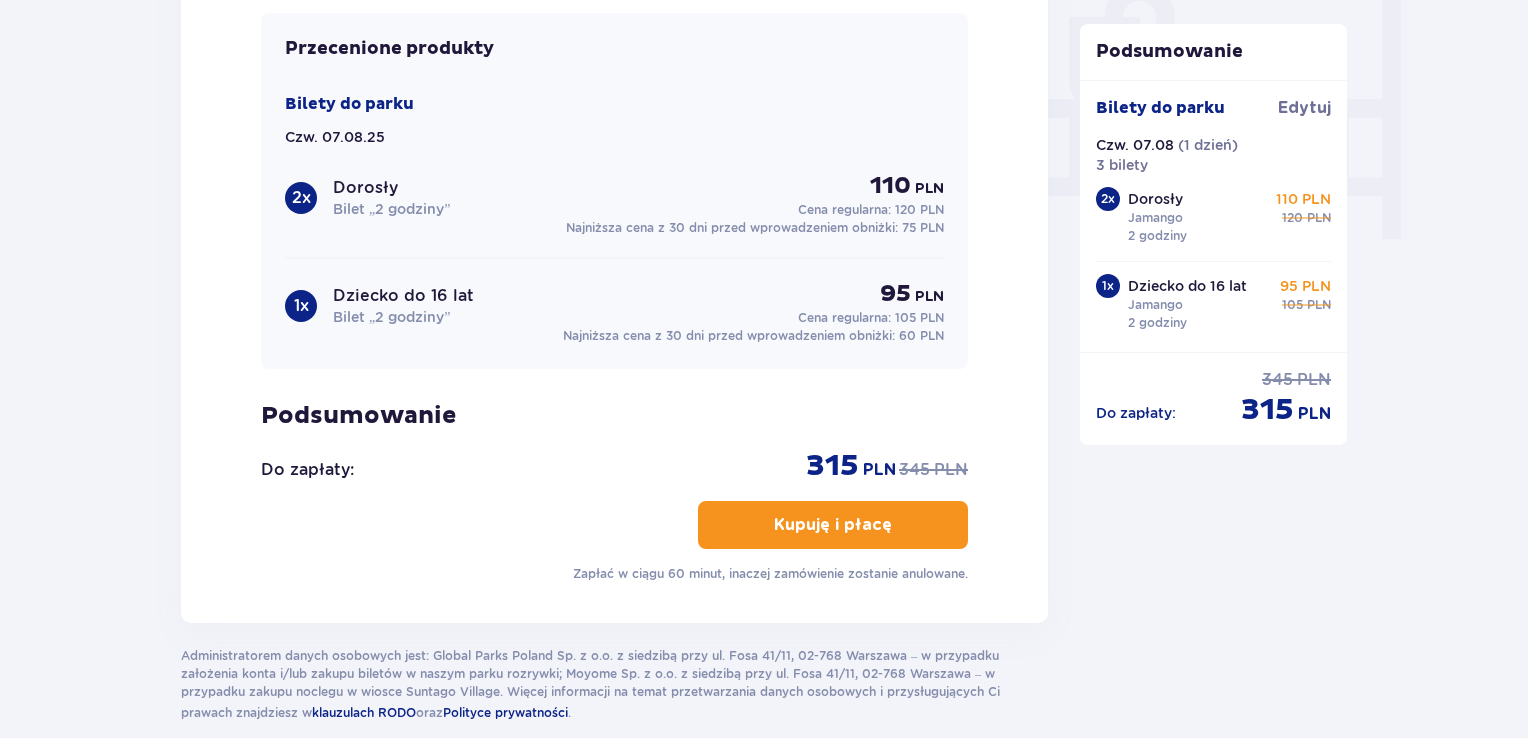 click on "Kupuję i płacę" at bounding box center [833, 525] 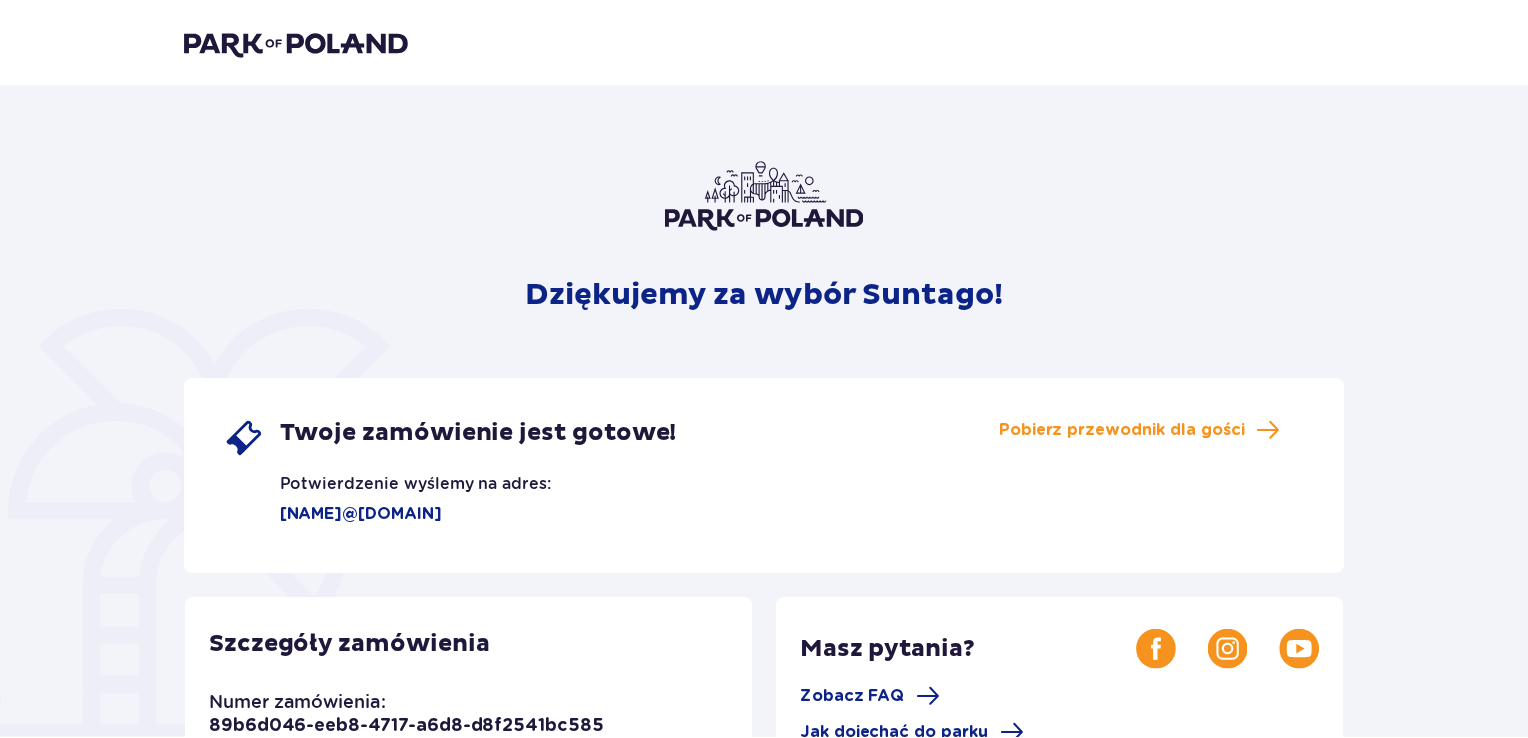 scroll, scrollTop: 0, scrollLeft: 0, axis: both 